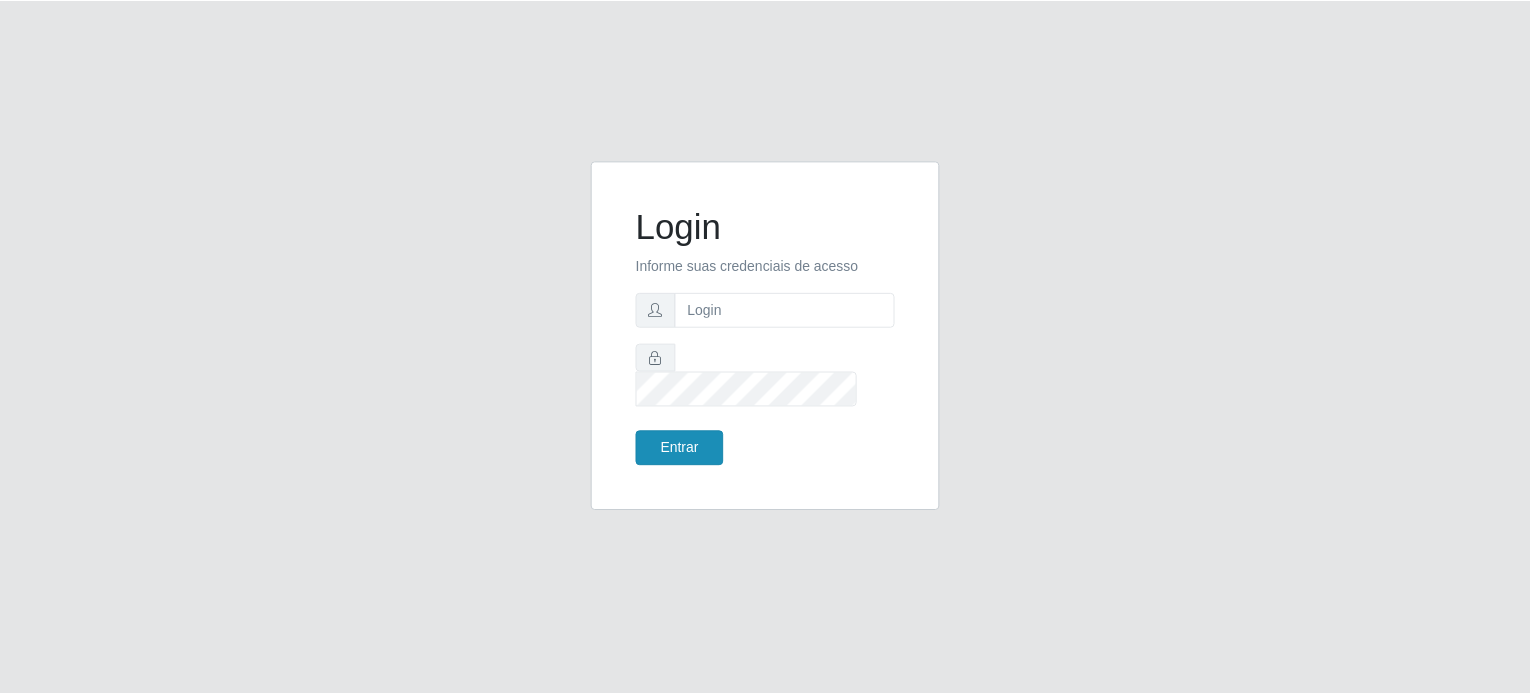 scroll, scrollTop: 0, scrollLeft: 0, axis: both 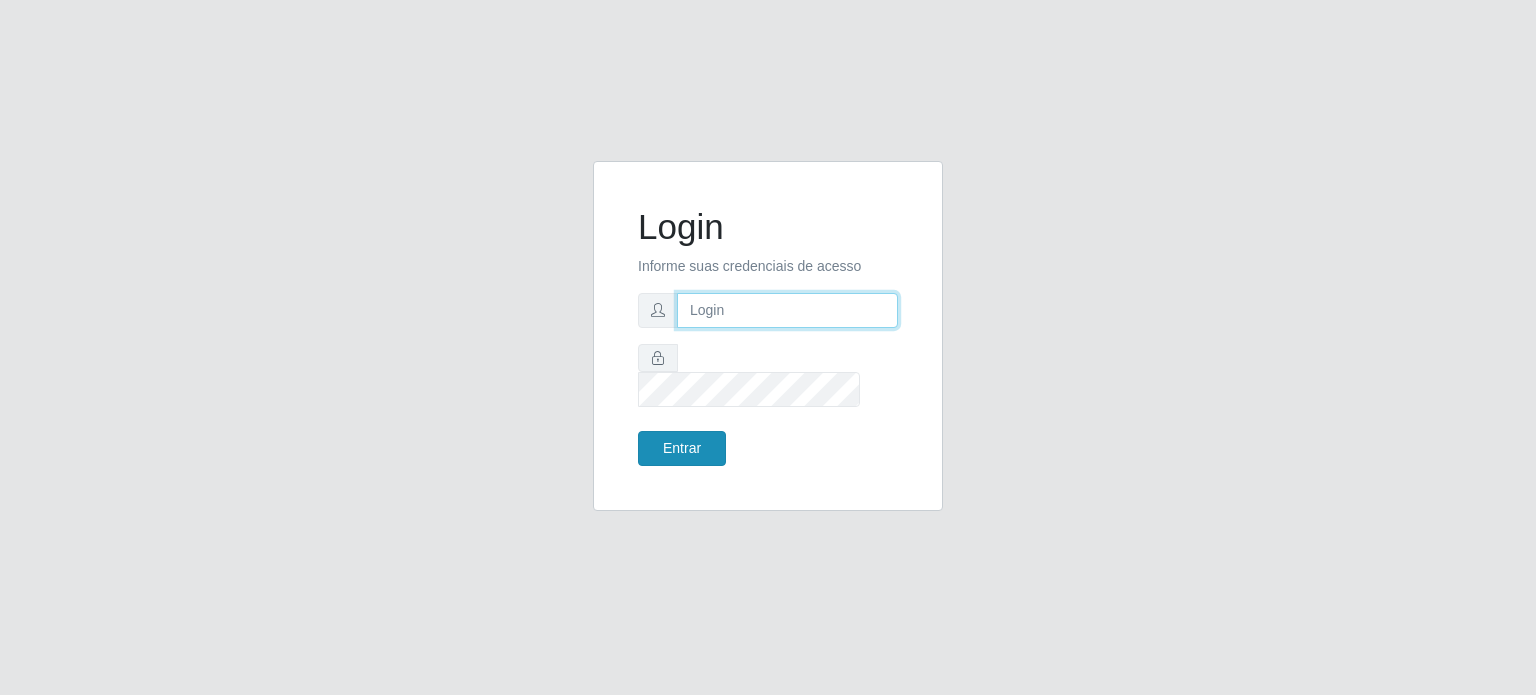 type on "[EMAIL]" 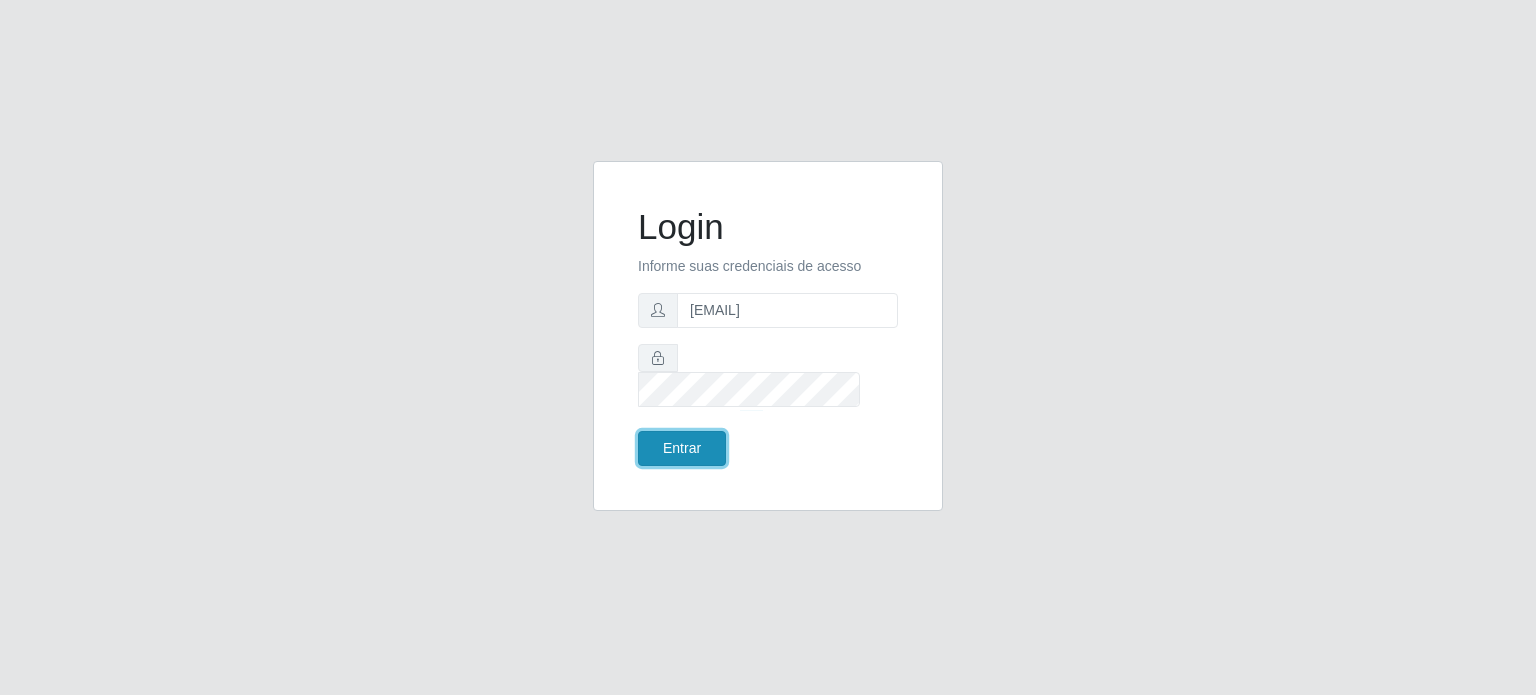 click on "Entrar" at bounding box center [682, 448] 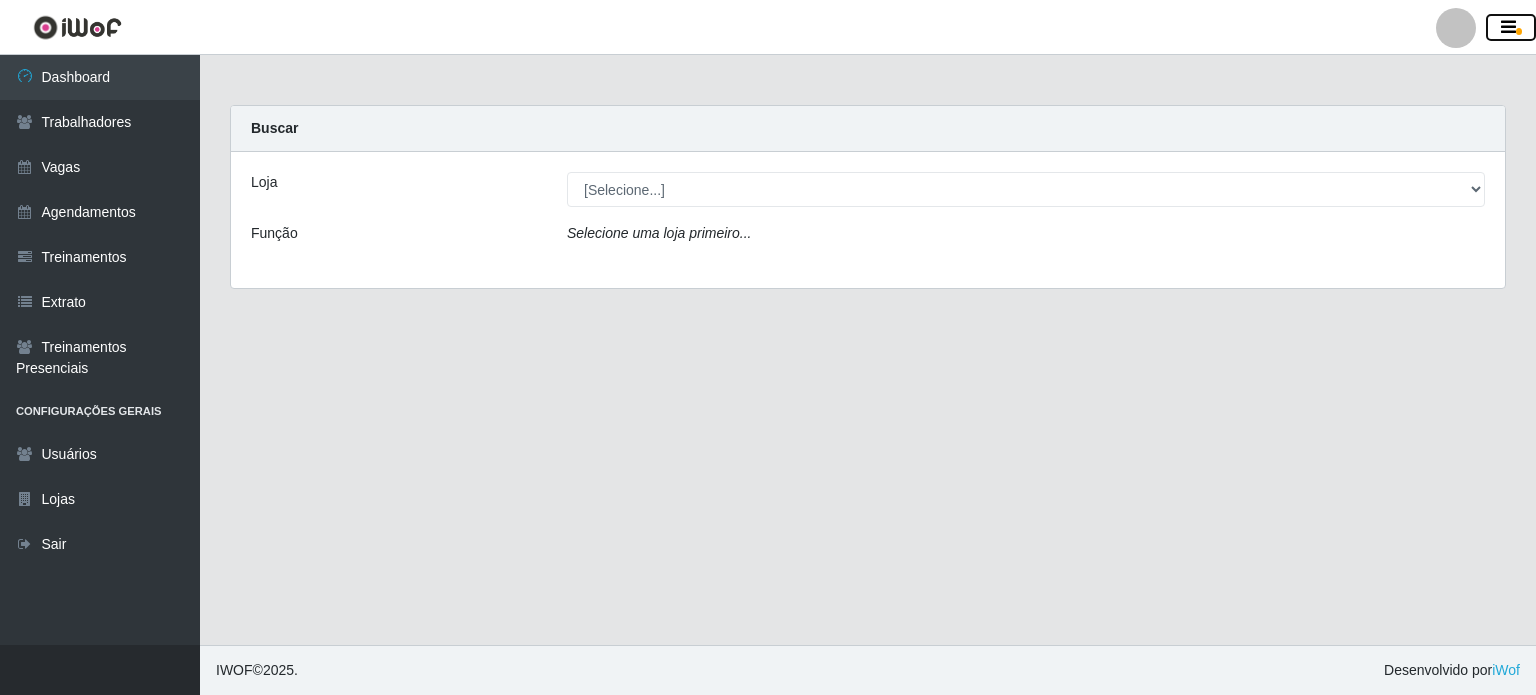 click at bounding box center [1508, 28] 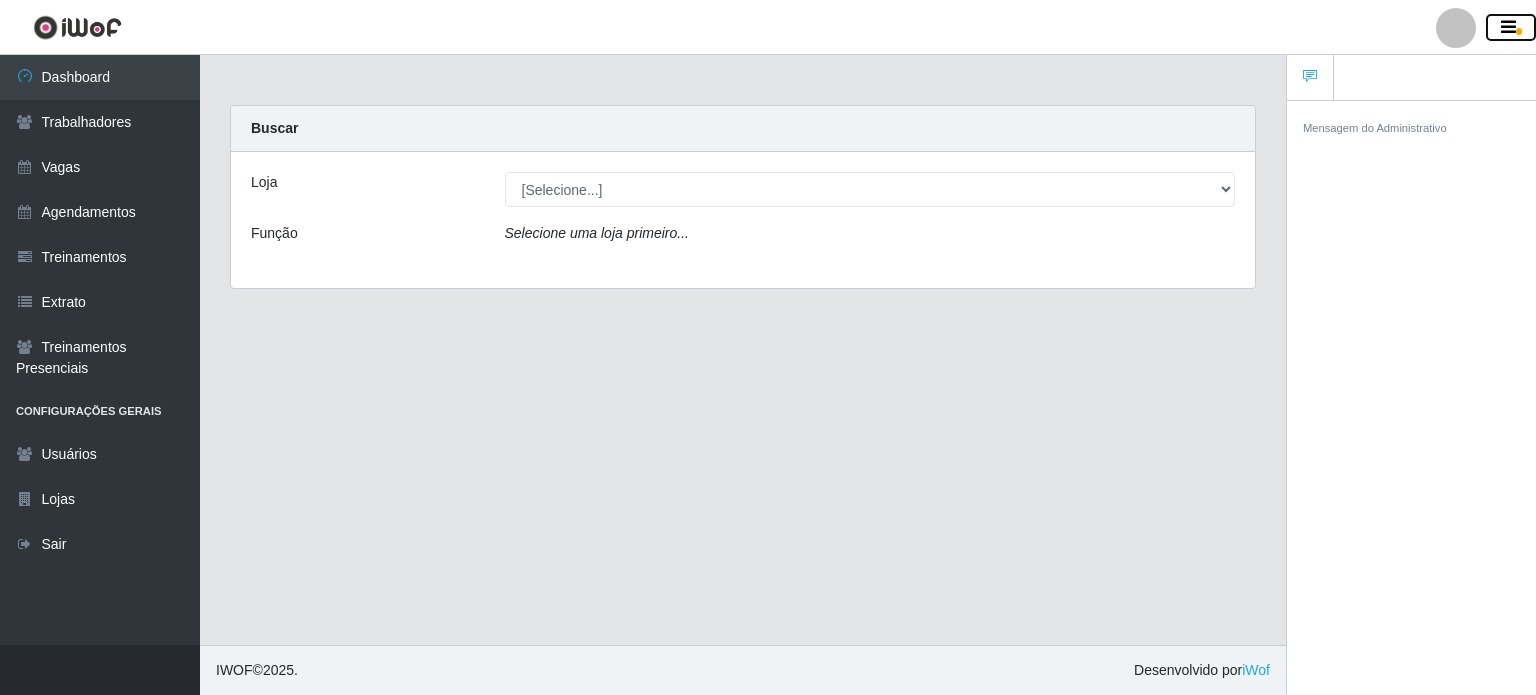 click at bounding box center (1508, 28) 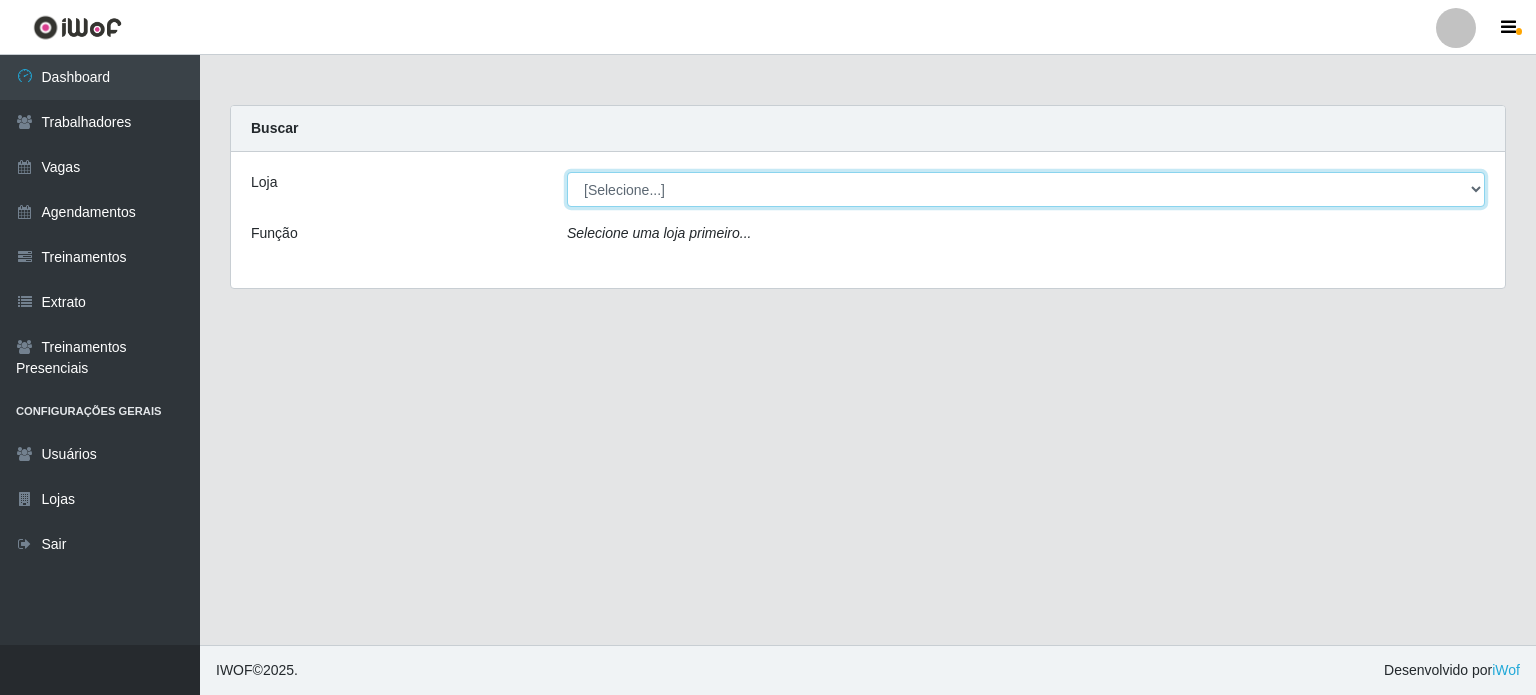 click on "[Selecione...] Rio Center - Lagoa Nova Rio Center - Natal Shopping" at bounding box center [1026, 189] 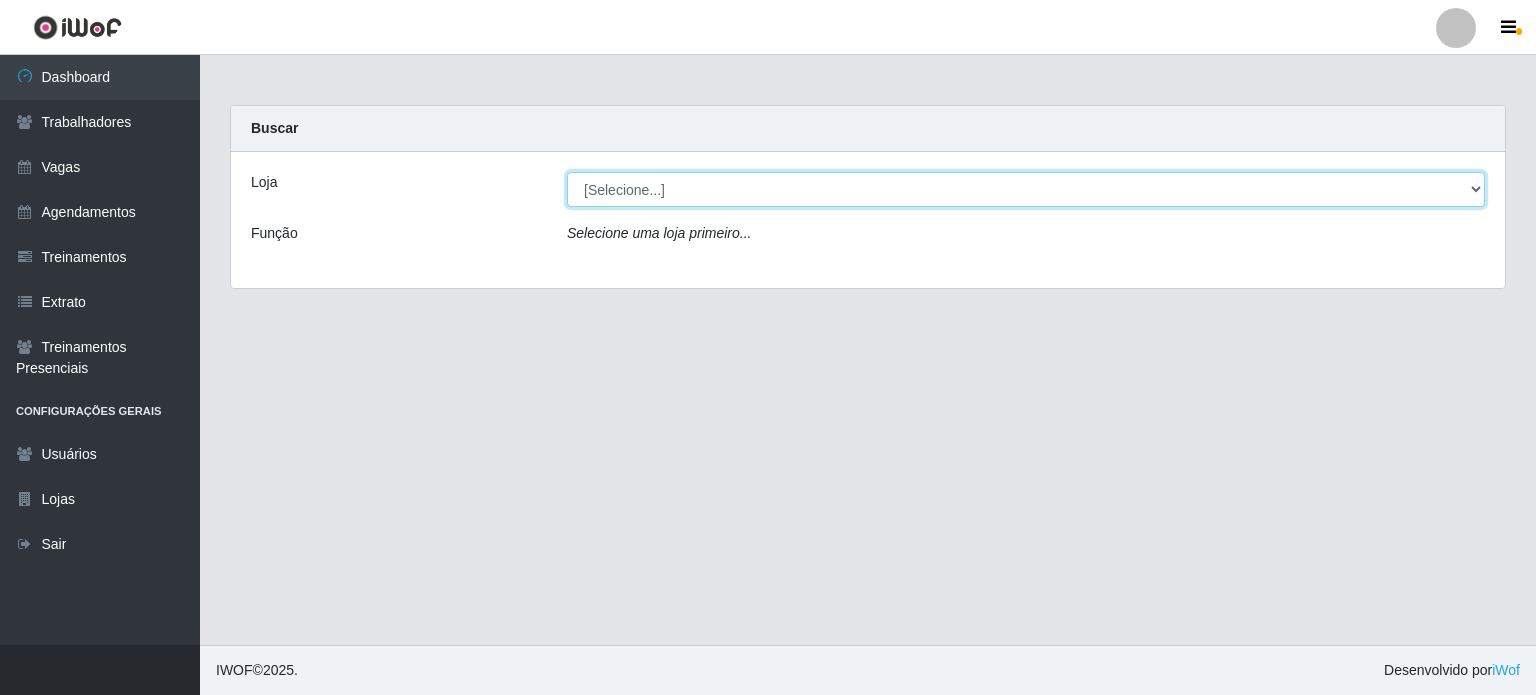 select on "471" 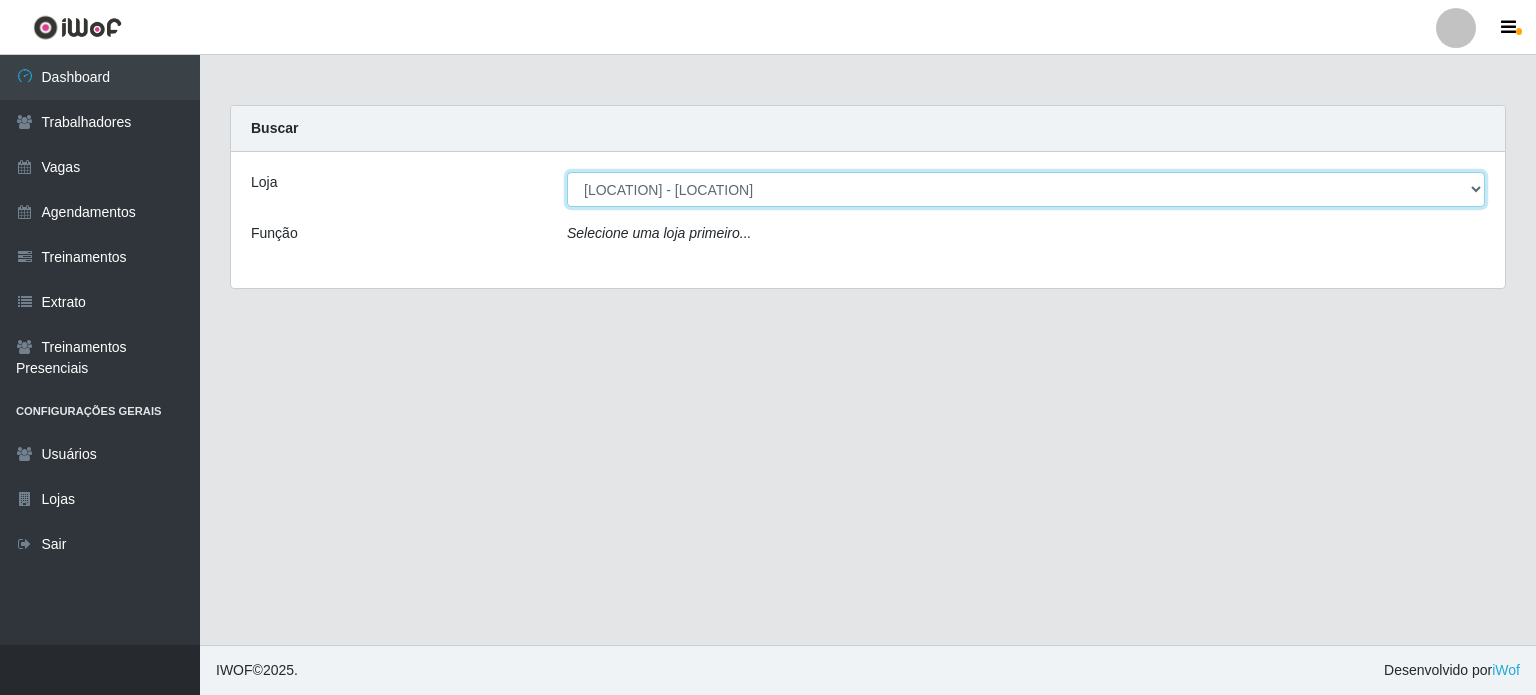 click on "[Selecione...] Rio Center - Lagoa Nova Rio Center - Natal Shopping" at bounding box center (1026, 189) 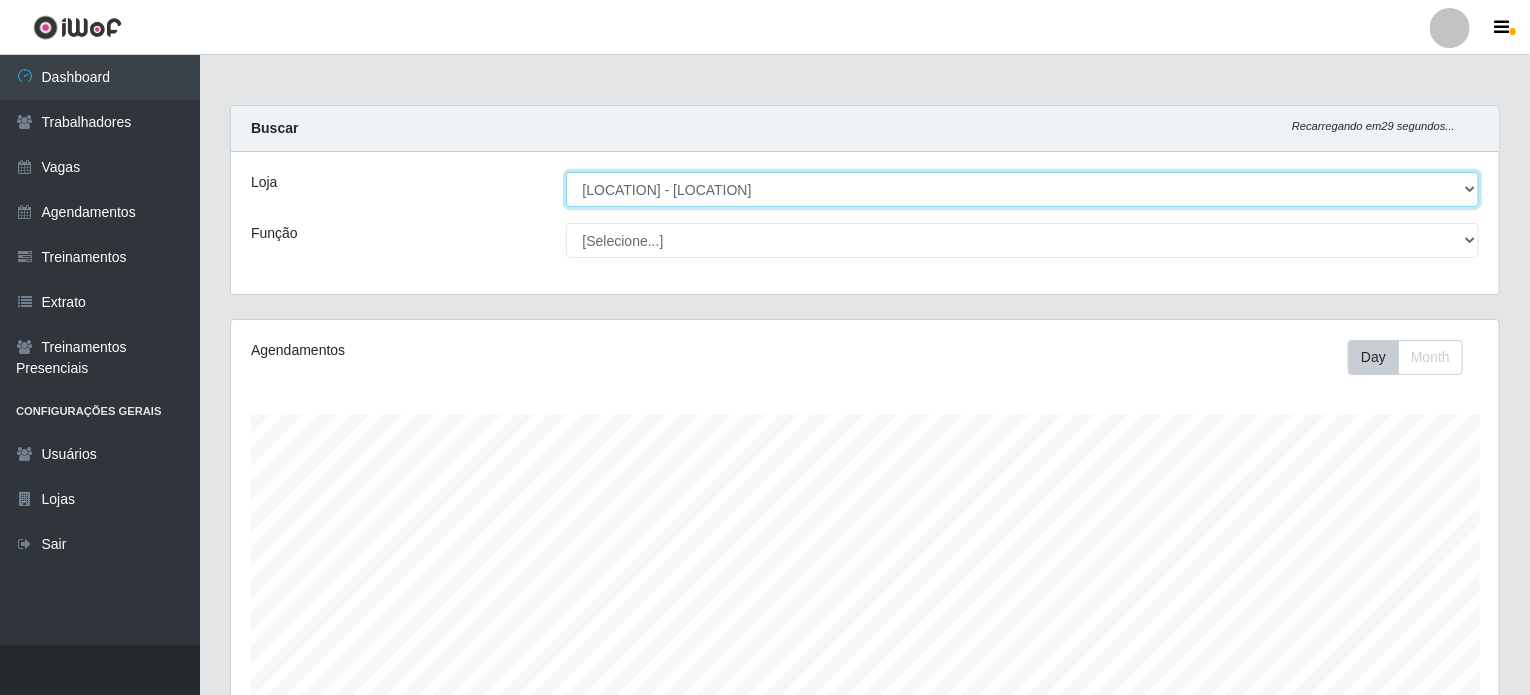 scroll, scrollTop: 999585, scrollLeft: 998731, axis: both 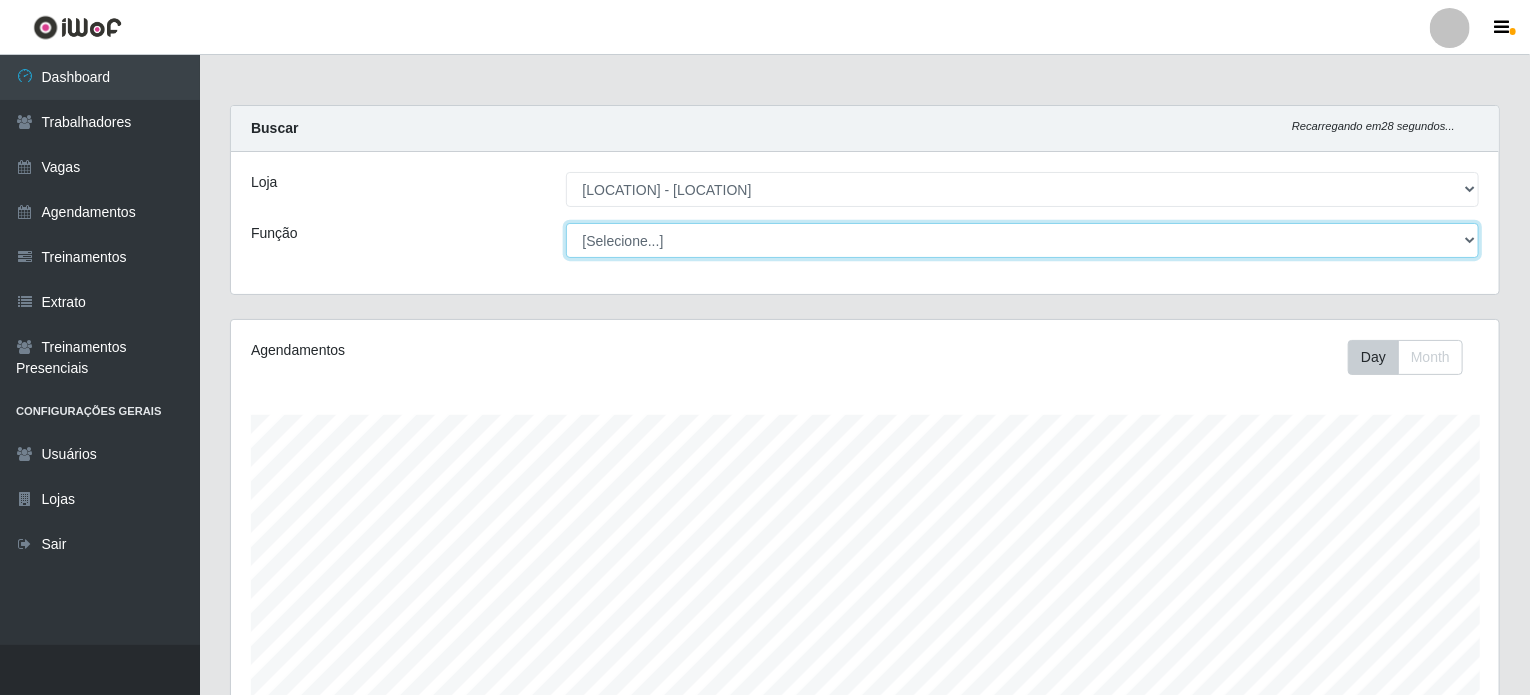 click on "[Selecione...] ASG ASG + ASG ++ Assistente de Loja Assistente de Loja + Assistente de Loja ++ Fiscal de Loja Fiscal de Loja + Fiscal de Loja ++ Operador de Caixa Operador de Caixa +" at bounding box center (1023, 240) 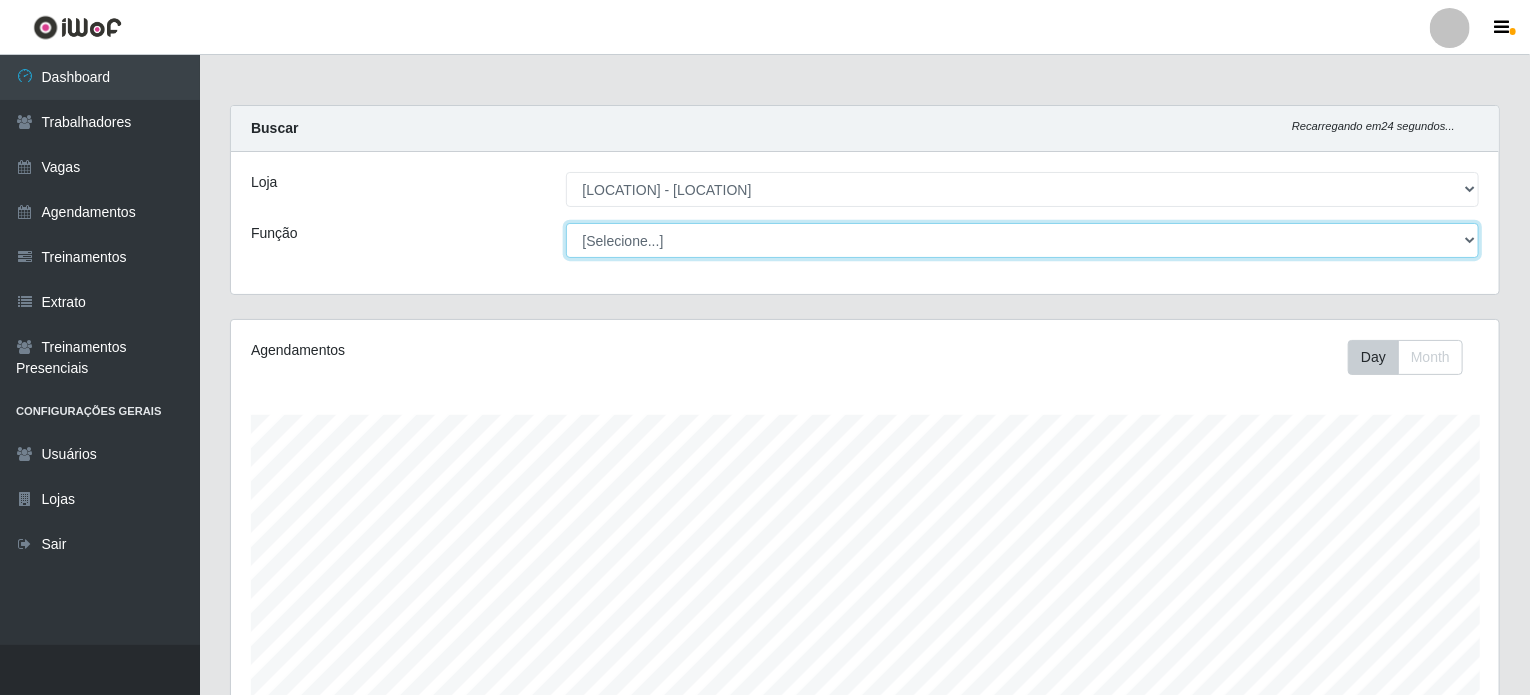 select on "68" 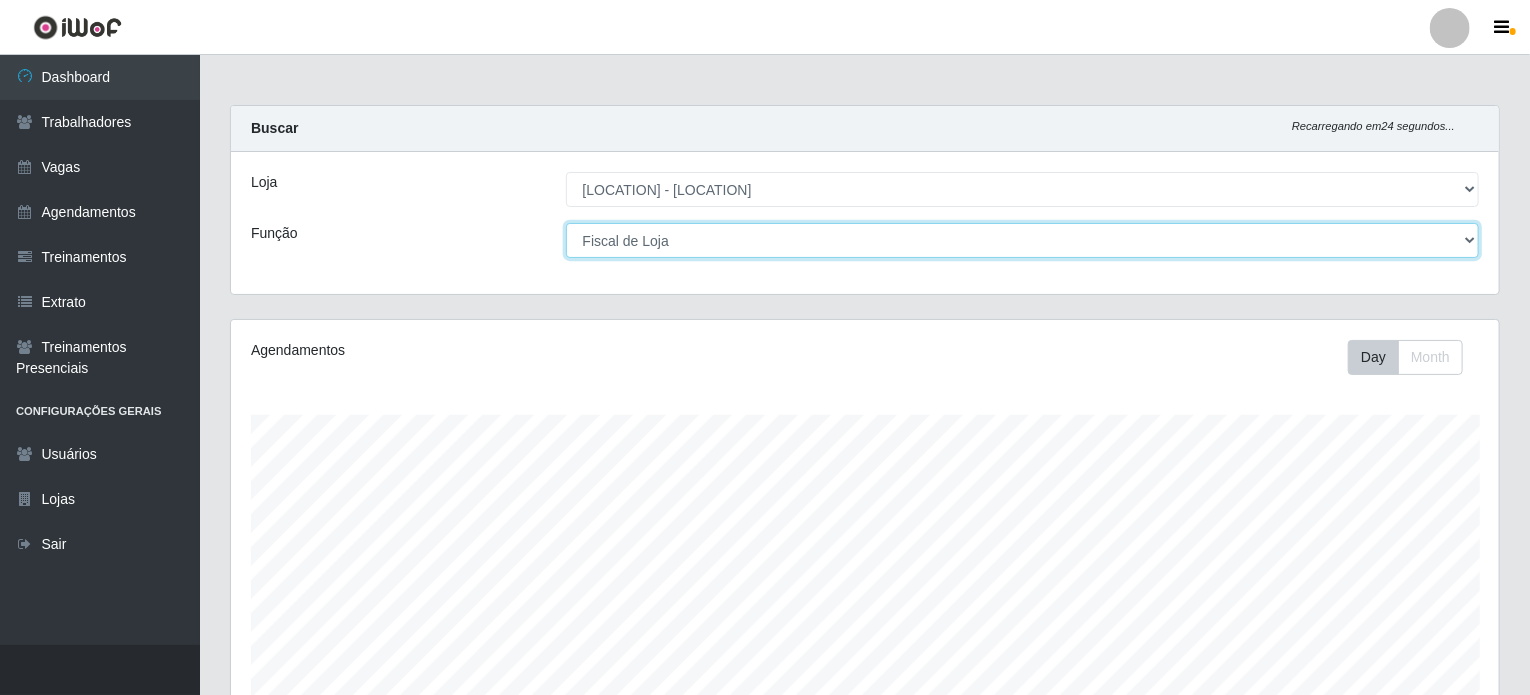 click on "[Selecione...] ASG ASG + ASG ++ Assistente de Loja Assistente de Loja + Assistente de Loja ++ Fiscal de Loja Fiscal de Loja + Fiscal de Loja ++ Operador de Caixa Operador de Caixa +" at bounding box center [1023, 240] 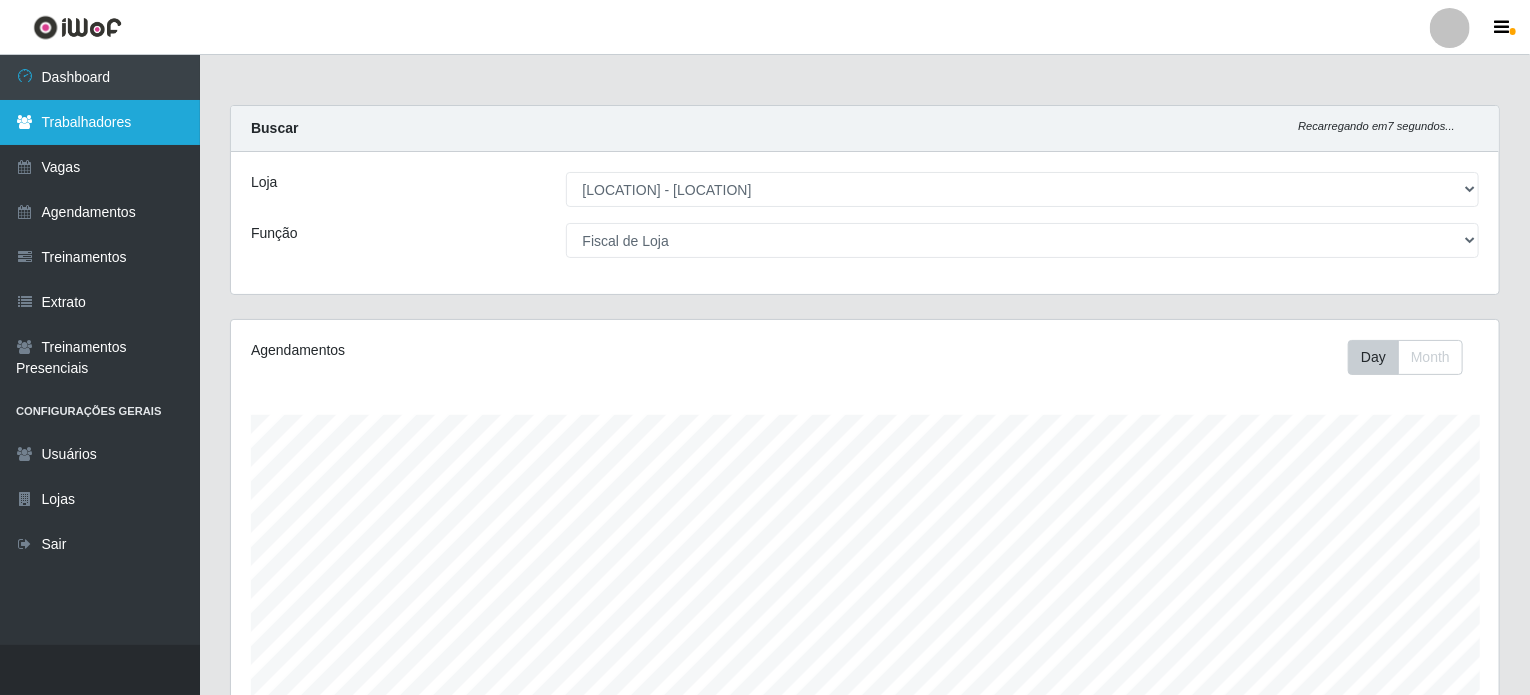 click on "Trabalhadores" at bounding box center (100, 122) 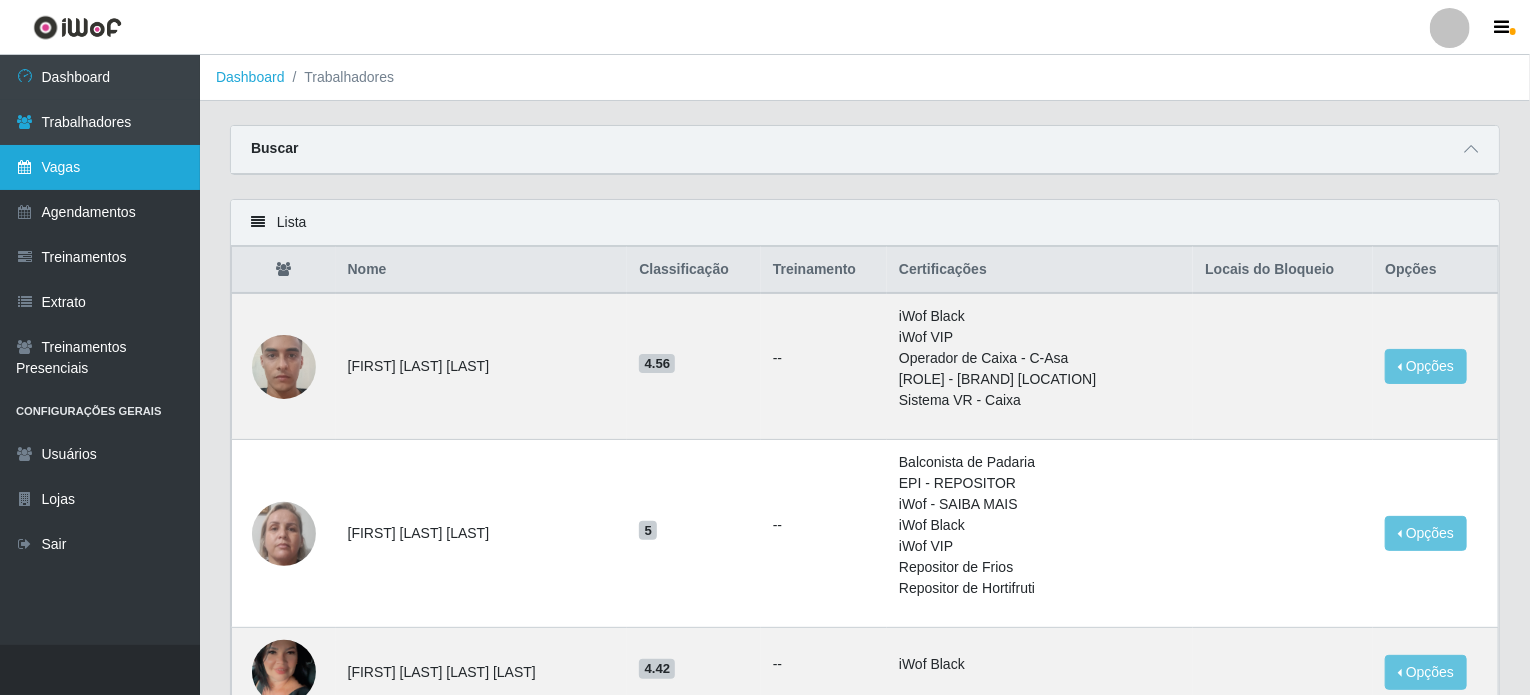 click on "Vagas" at bounding box center (100, 167) 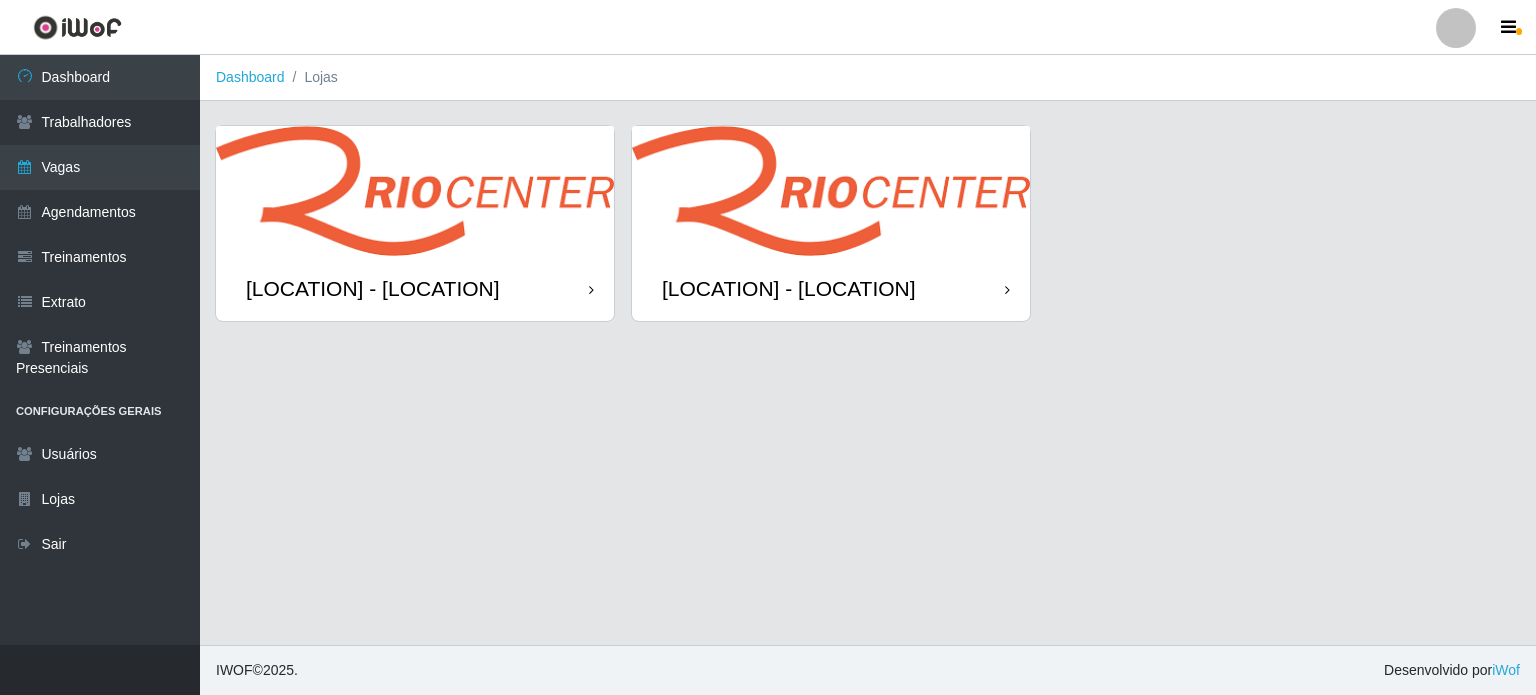 click at bounding box center [831, 191] 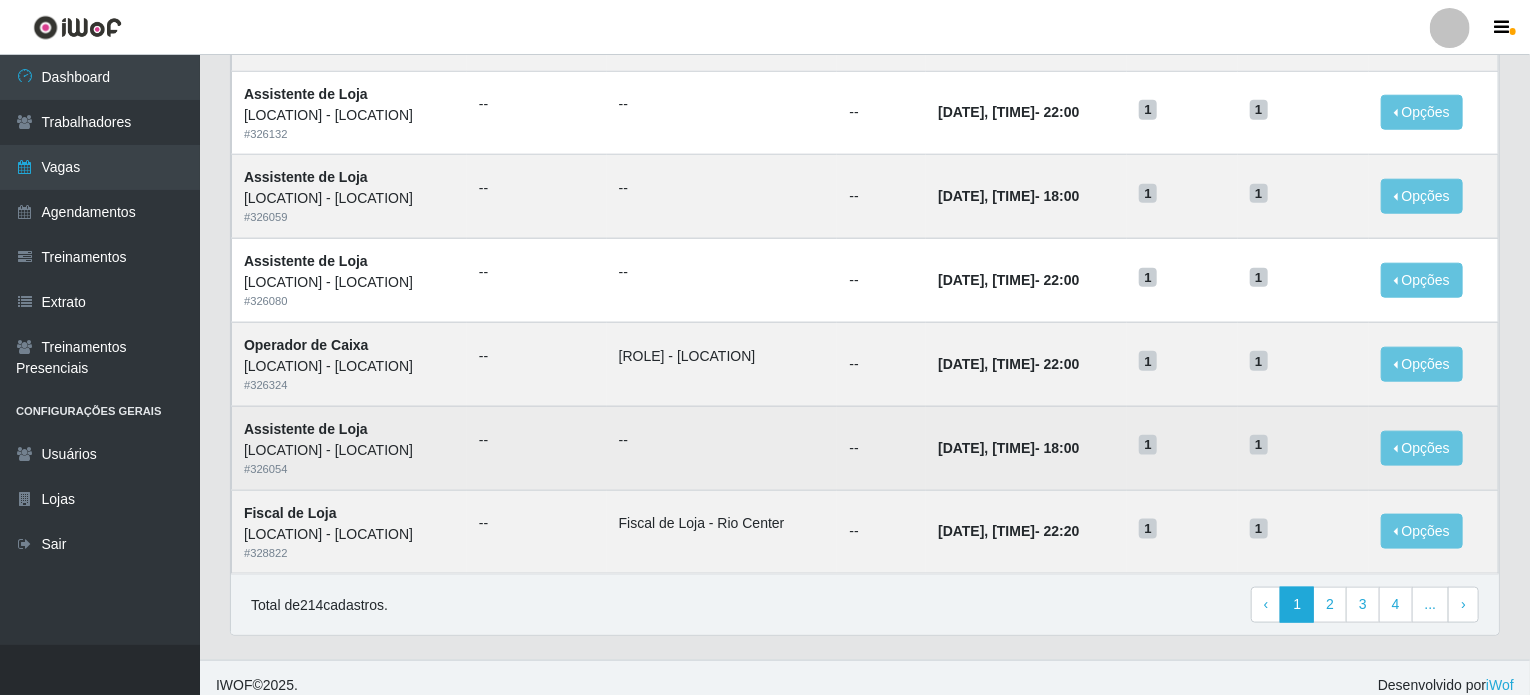 scroll, scrollTop: 993, scrollLeft: 0, axis: vertical 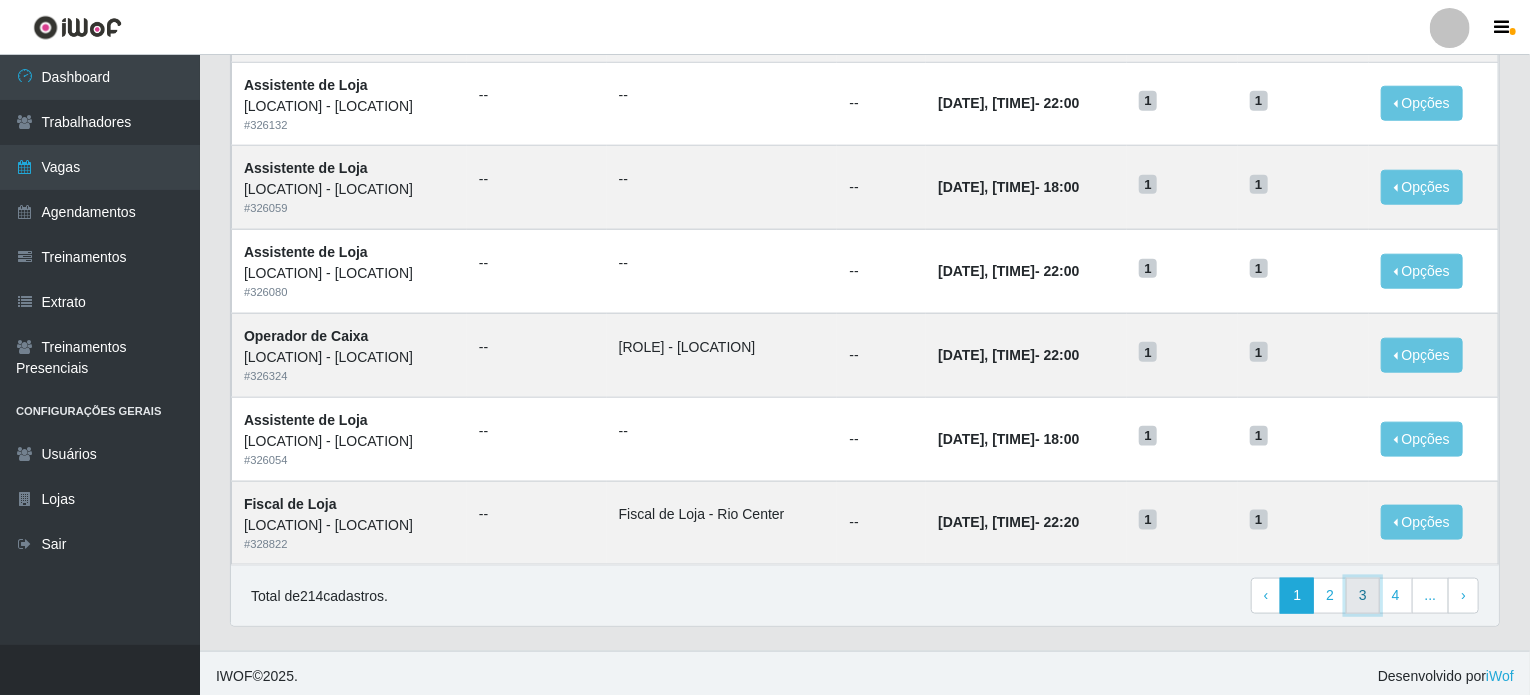click on "3" at bounding box center [1363, 596] 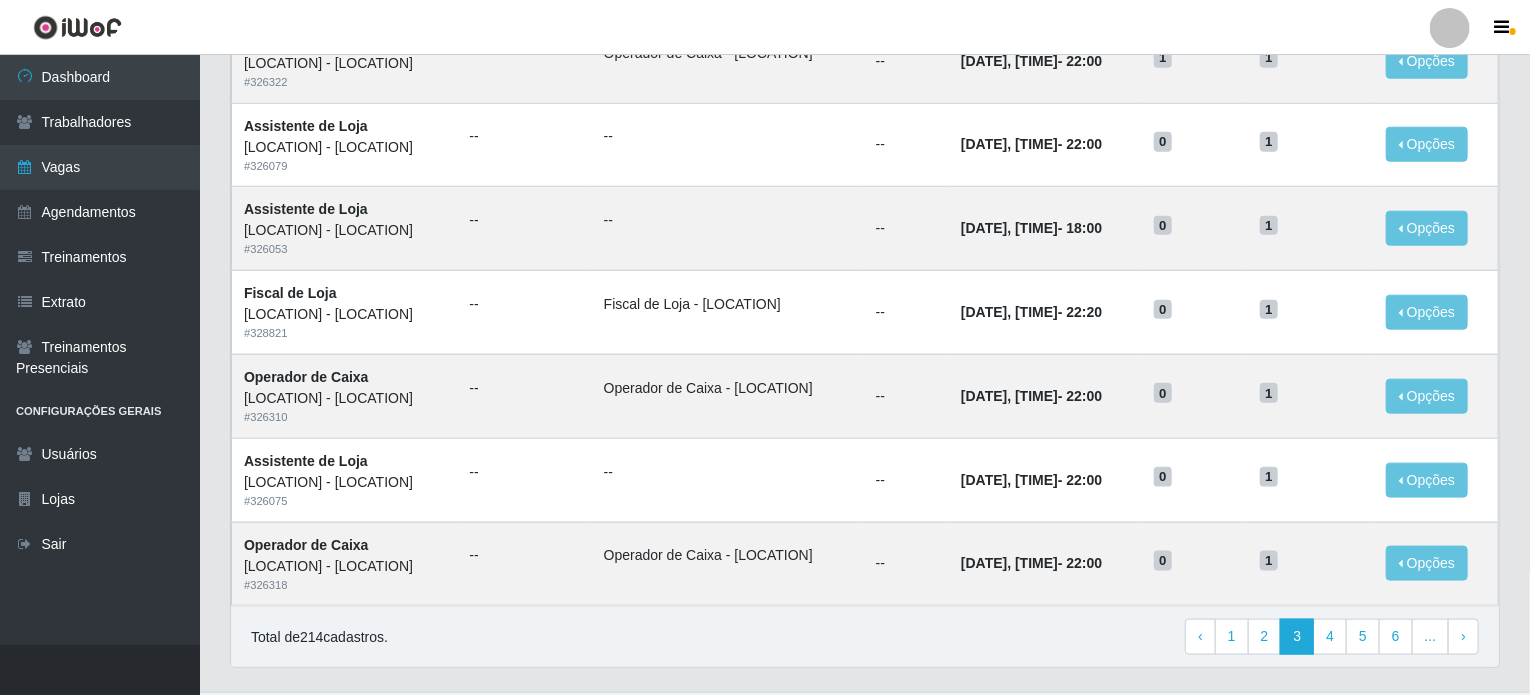 scroll, scrollTop: 993, scrollLeft: 0, axis: vertical 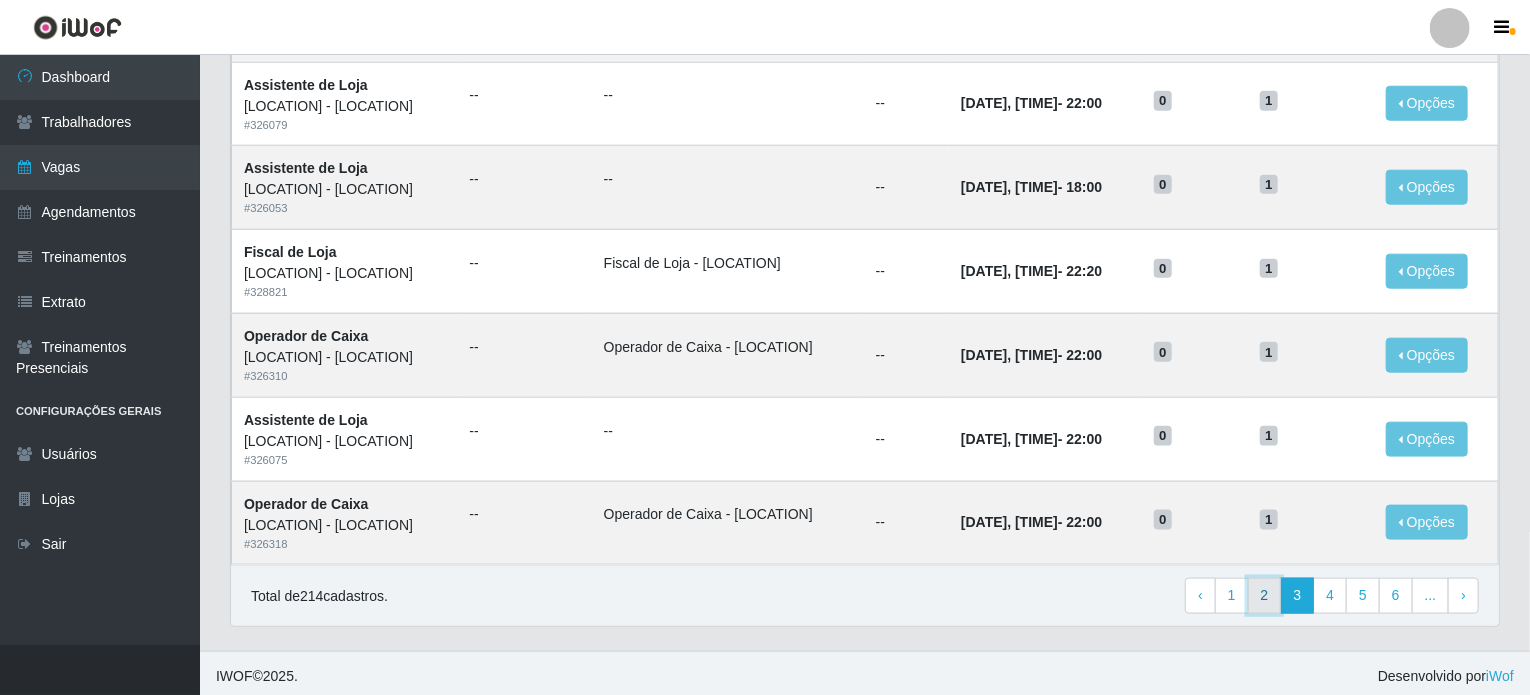 click on "2" at bounding box center (1265, 596) 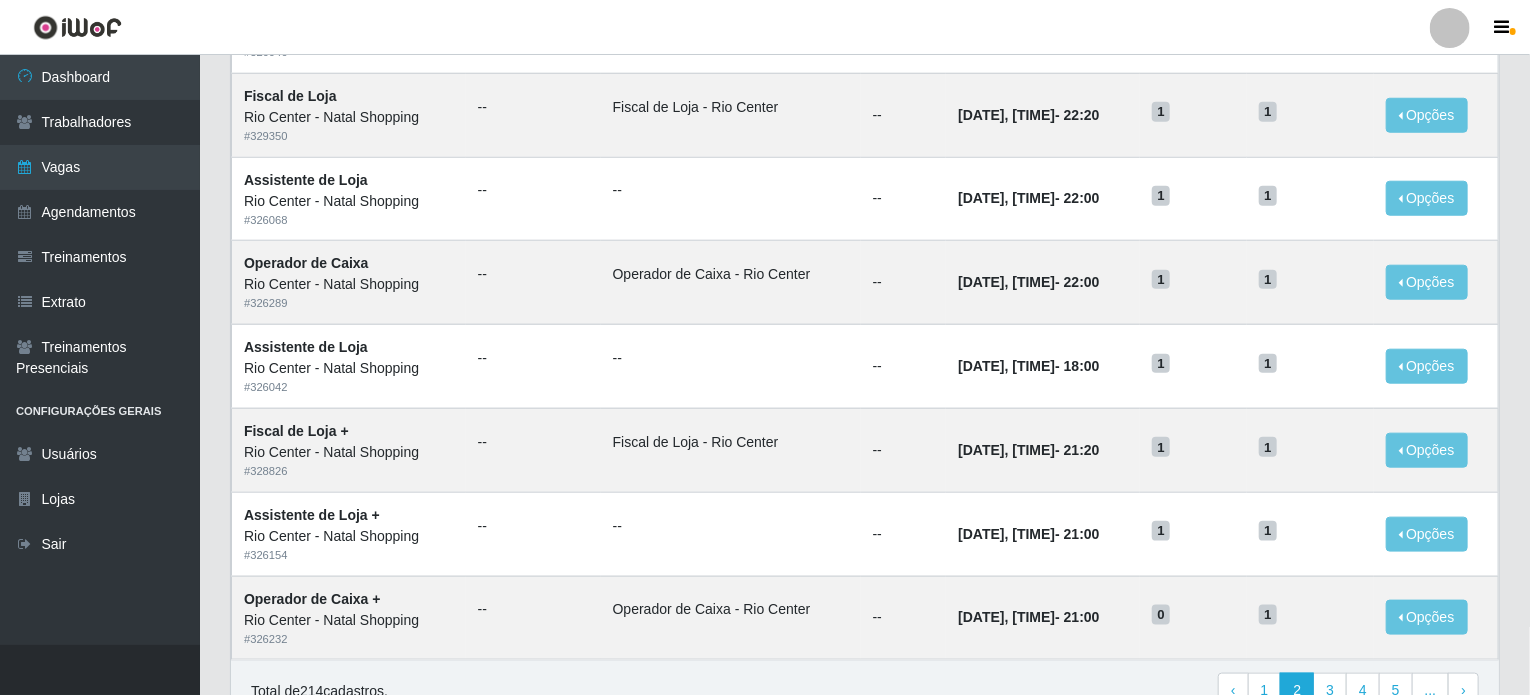 scroll, scrollTop: 993, scrollLeft: 0, axis: vertical 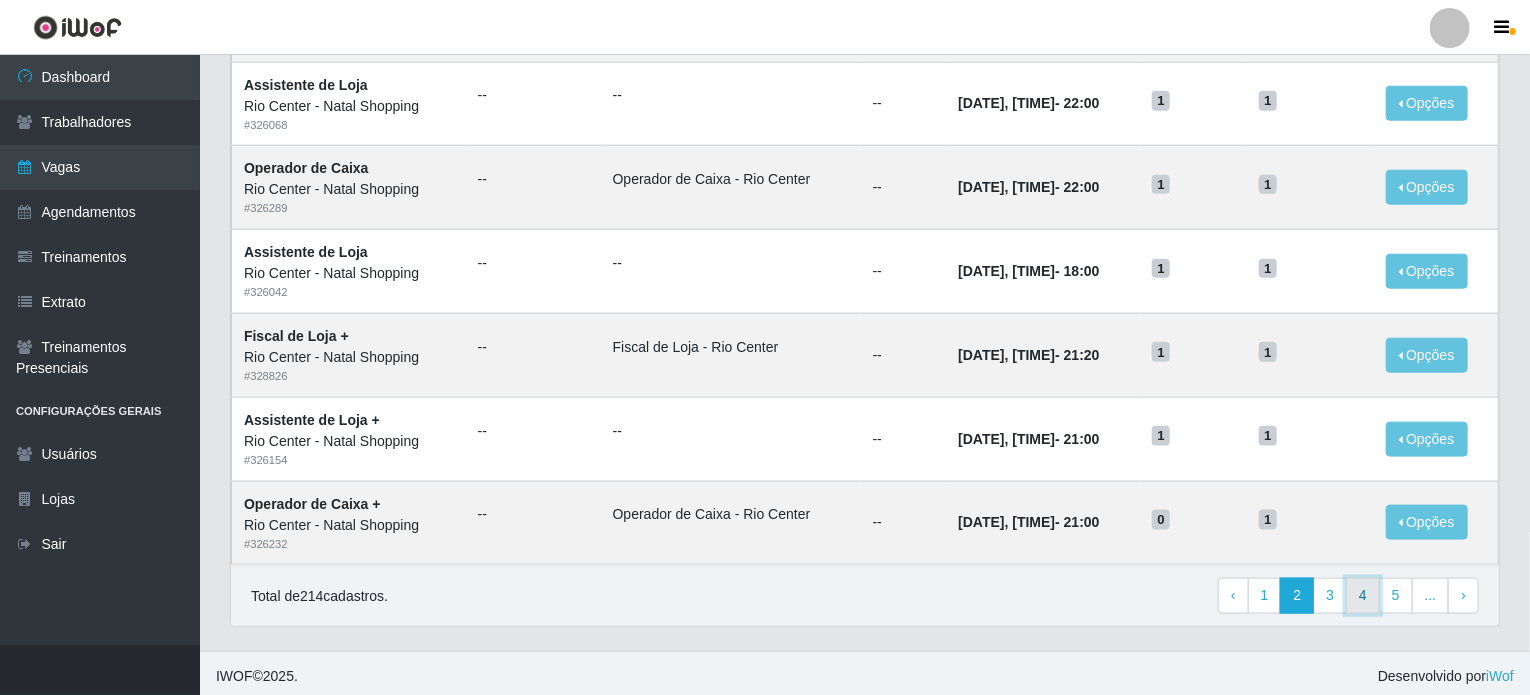 click on "4" at bounding box center (1363, 596) 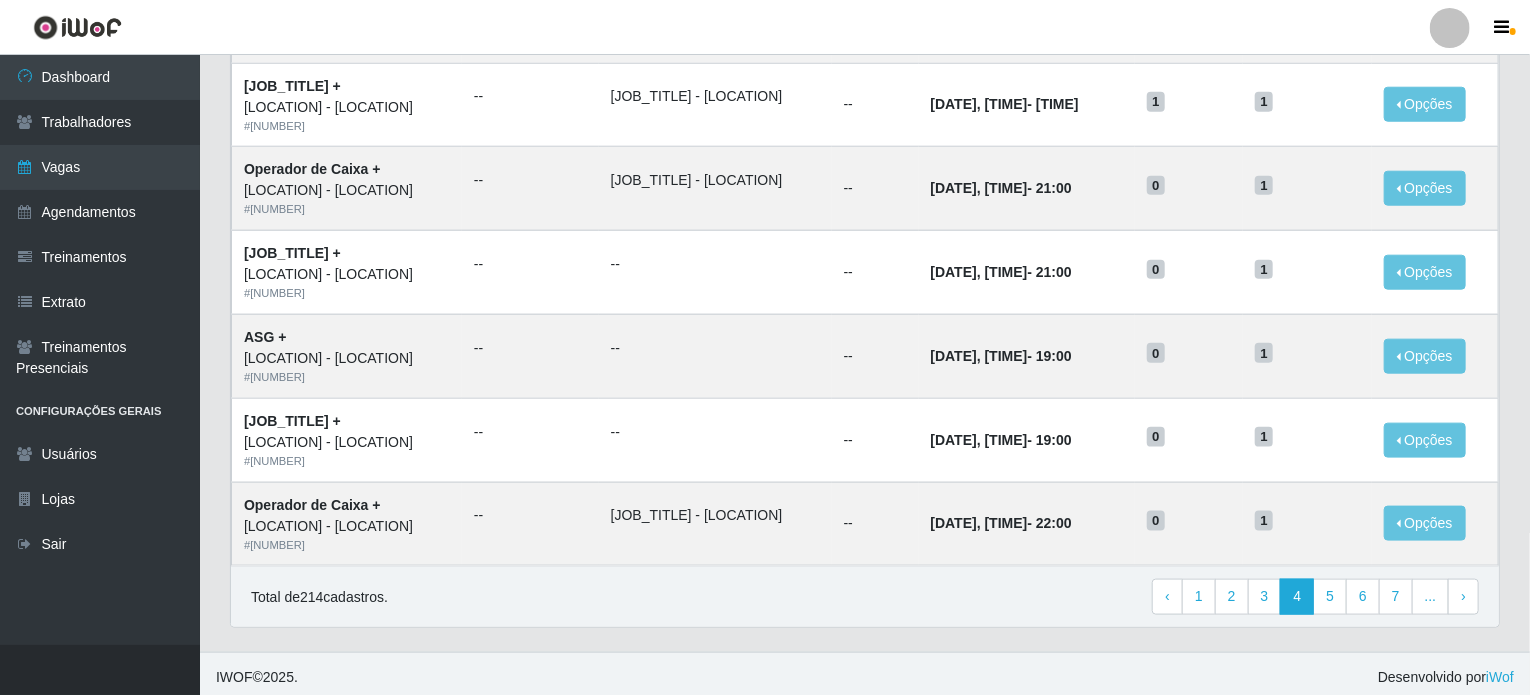 scroll, scrollTop: 993, scrollLeft: 0, axis: vertical 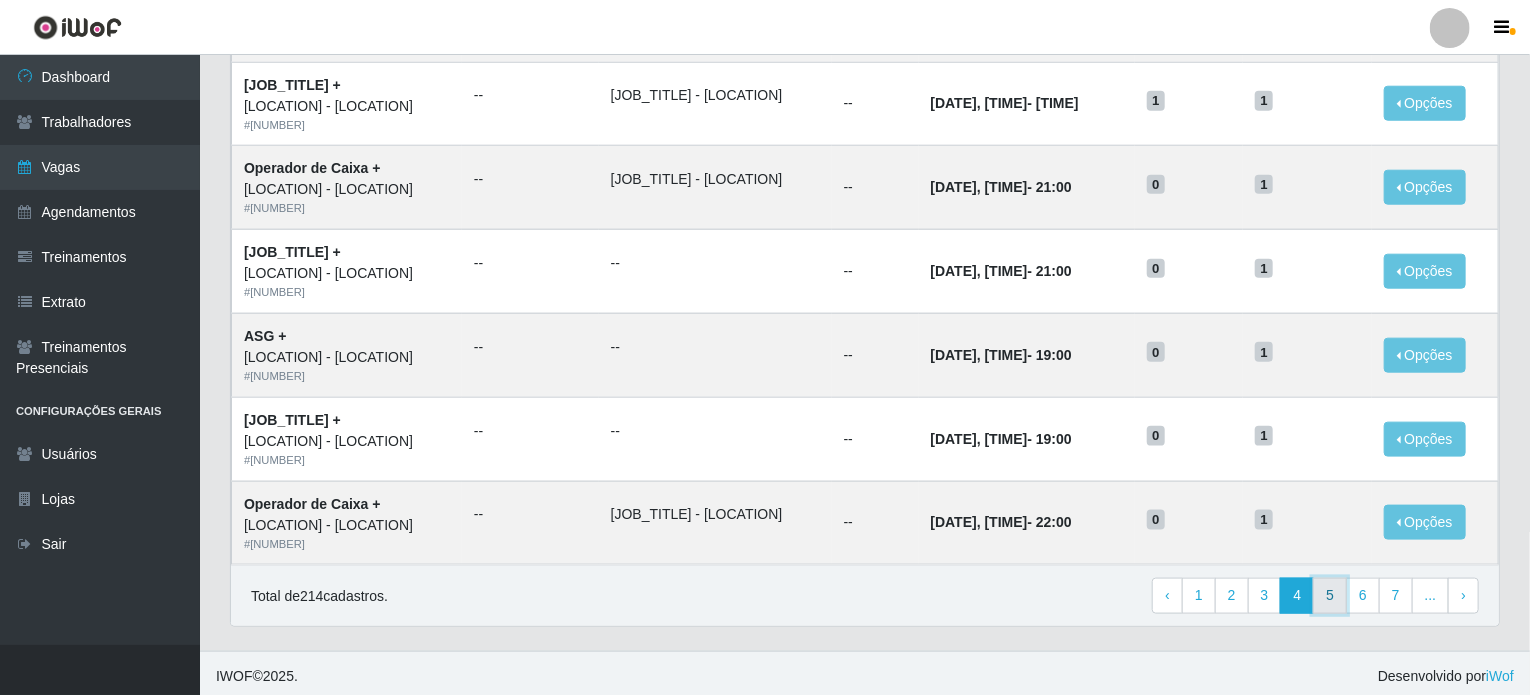 click on "5" at bounding box center (1330, 596) 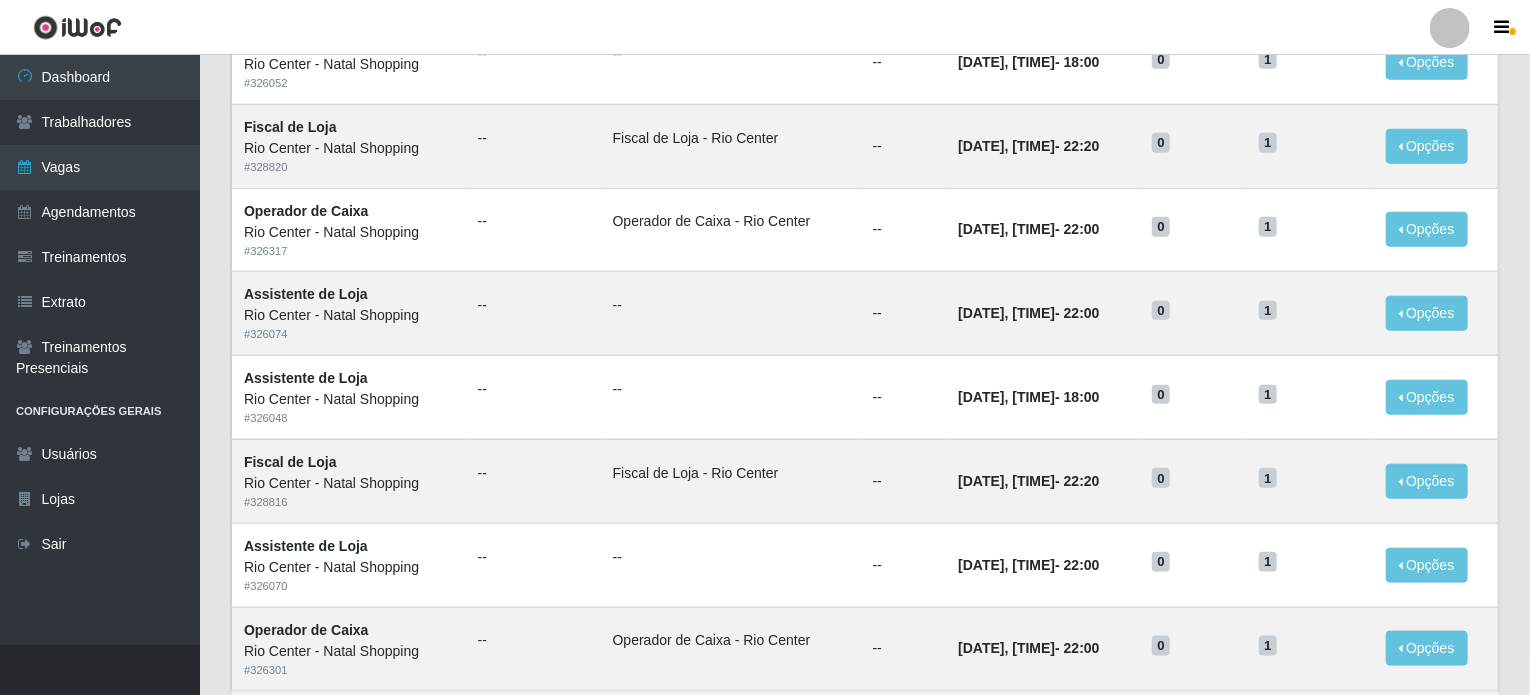 scroll, scrollTop: 993, scrollLeft: 0, axis: vertical 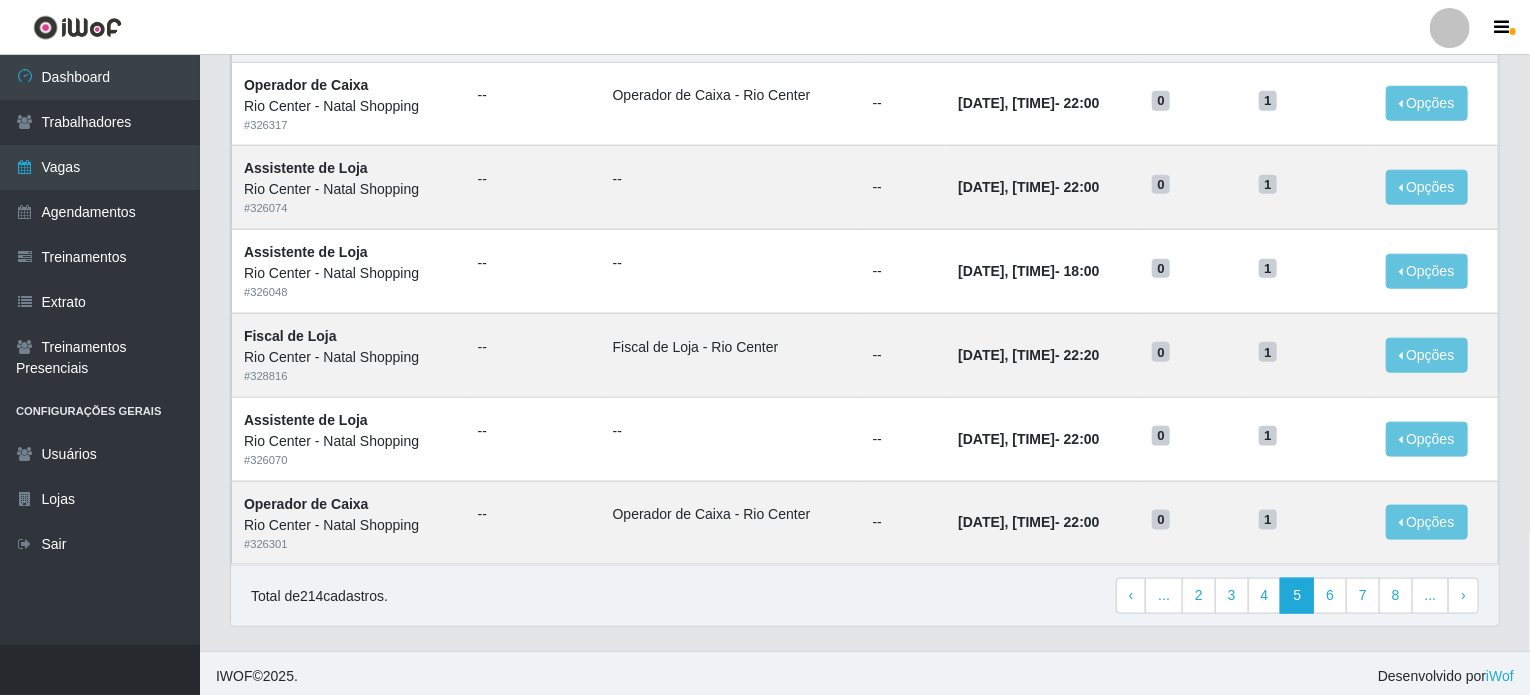 click on "IWOF  ©  2025 . Desenvolvido por  iWof" at bounding box center [865, 676] 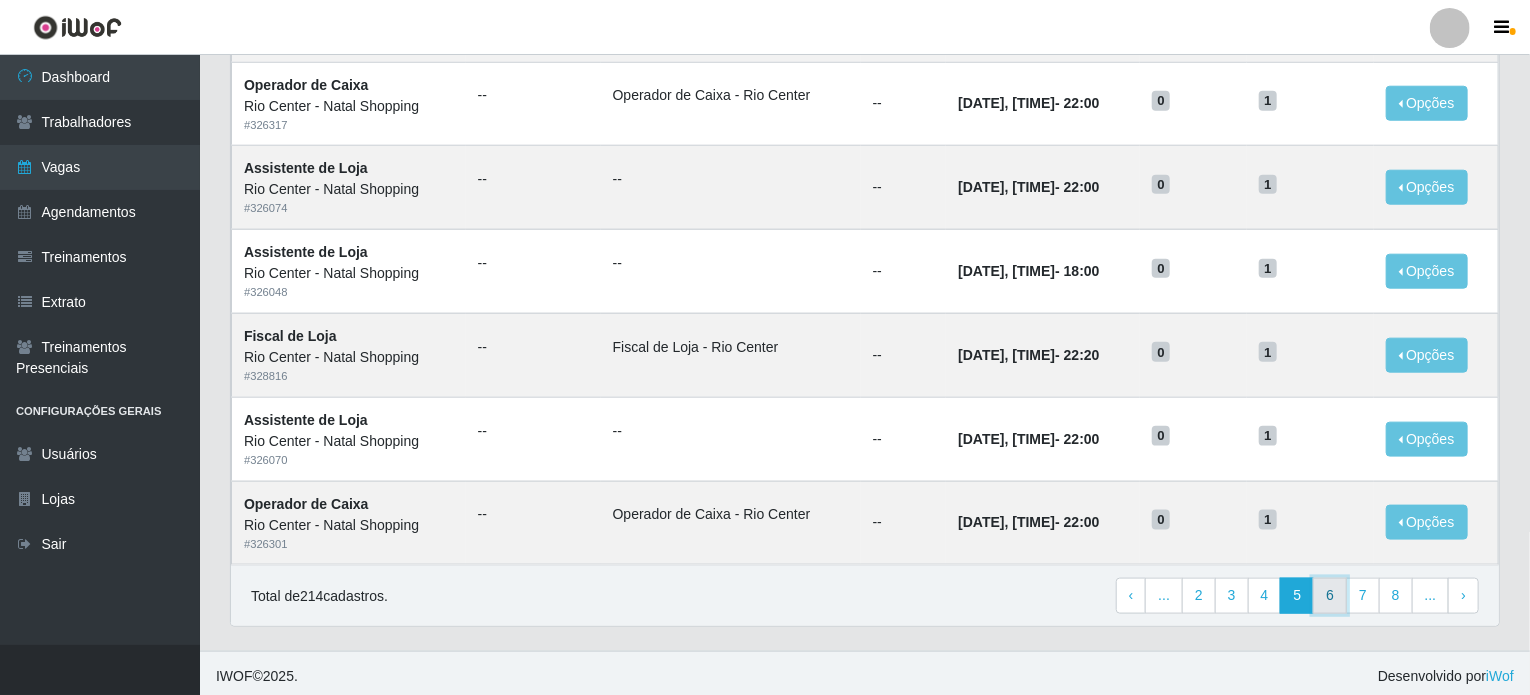 click on "6" at bounding box center [1330, 596] 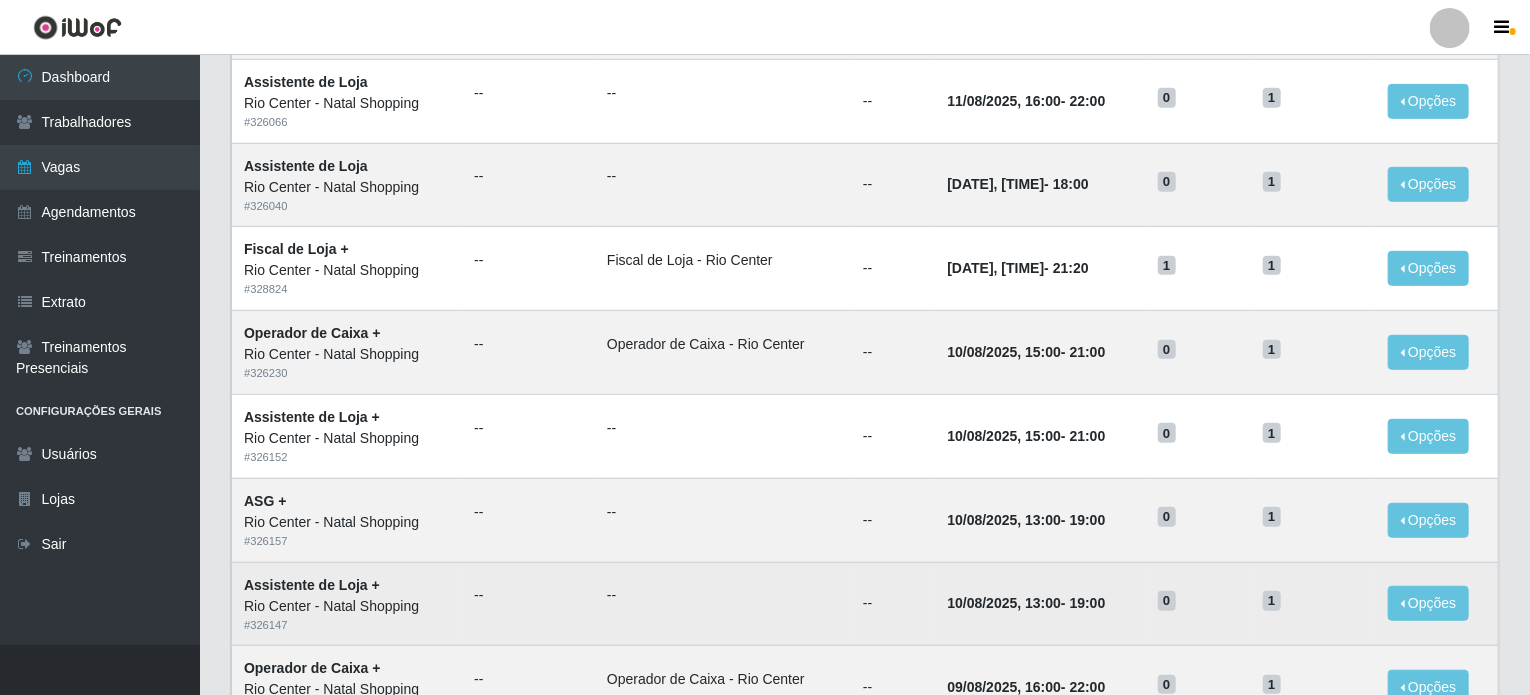 scroll, scrollTop: 393, scrollLeft: 0, axis: vertical 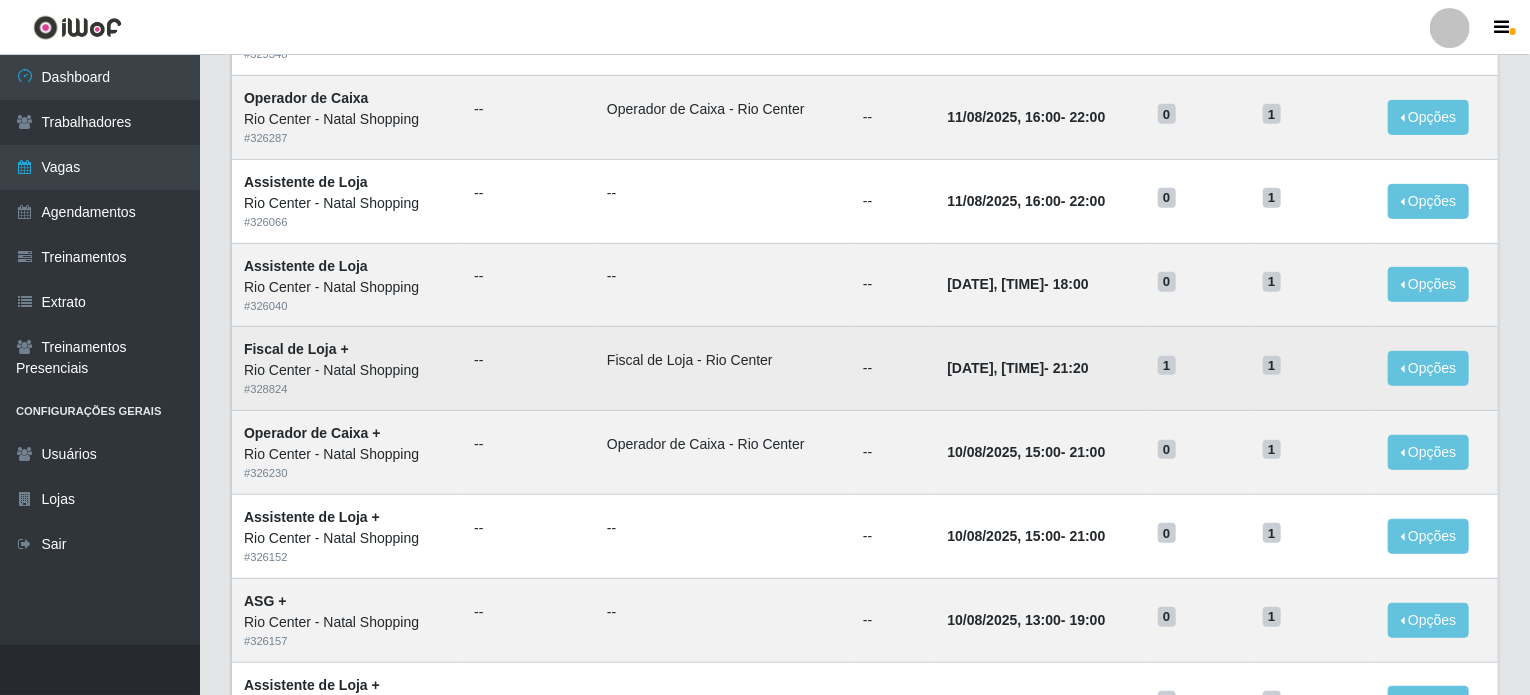 click on "Fiscal de Loja - Rio Center" at bounding box center [723, 360] 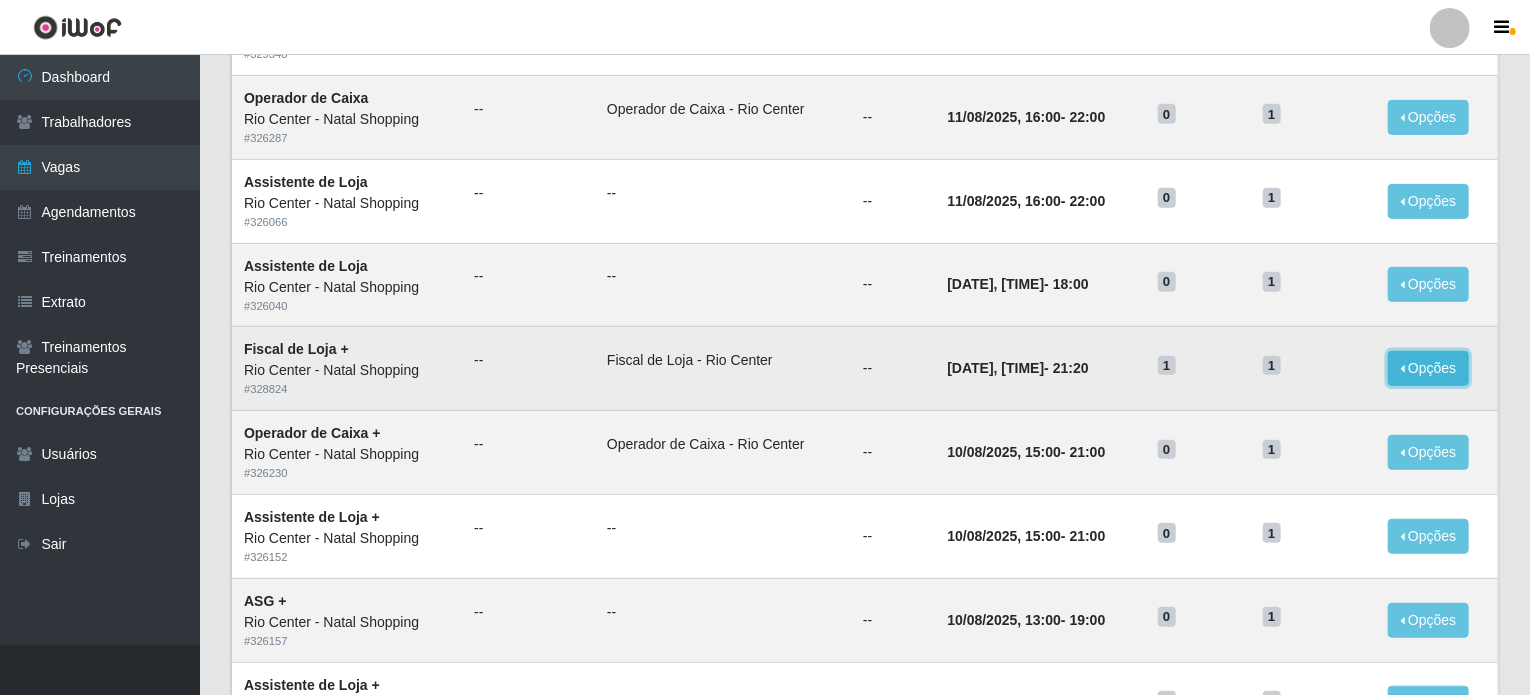 click on "Opções" at bounding box center (1429, 368) 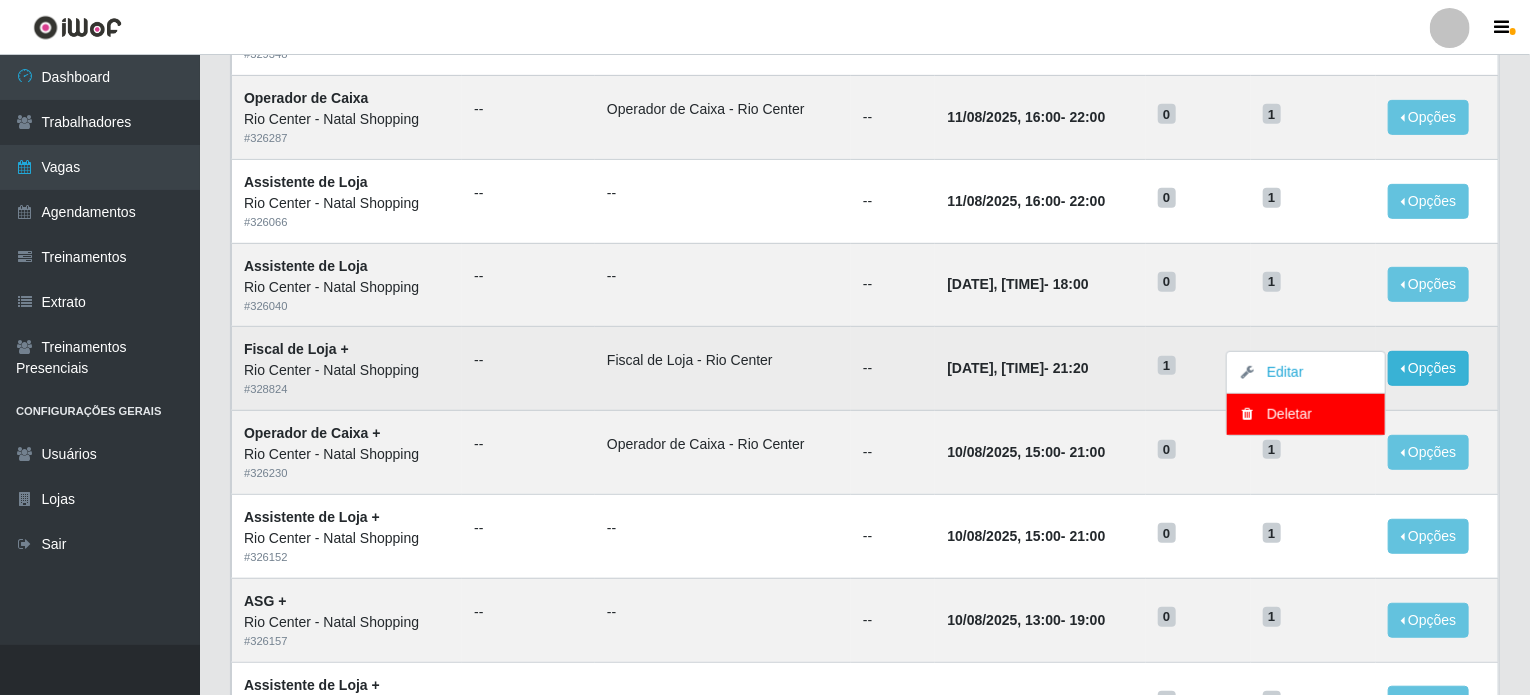 click on "Fiscal de Loja - Rio Center" at bounding box center [723, 369] 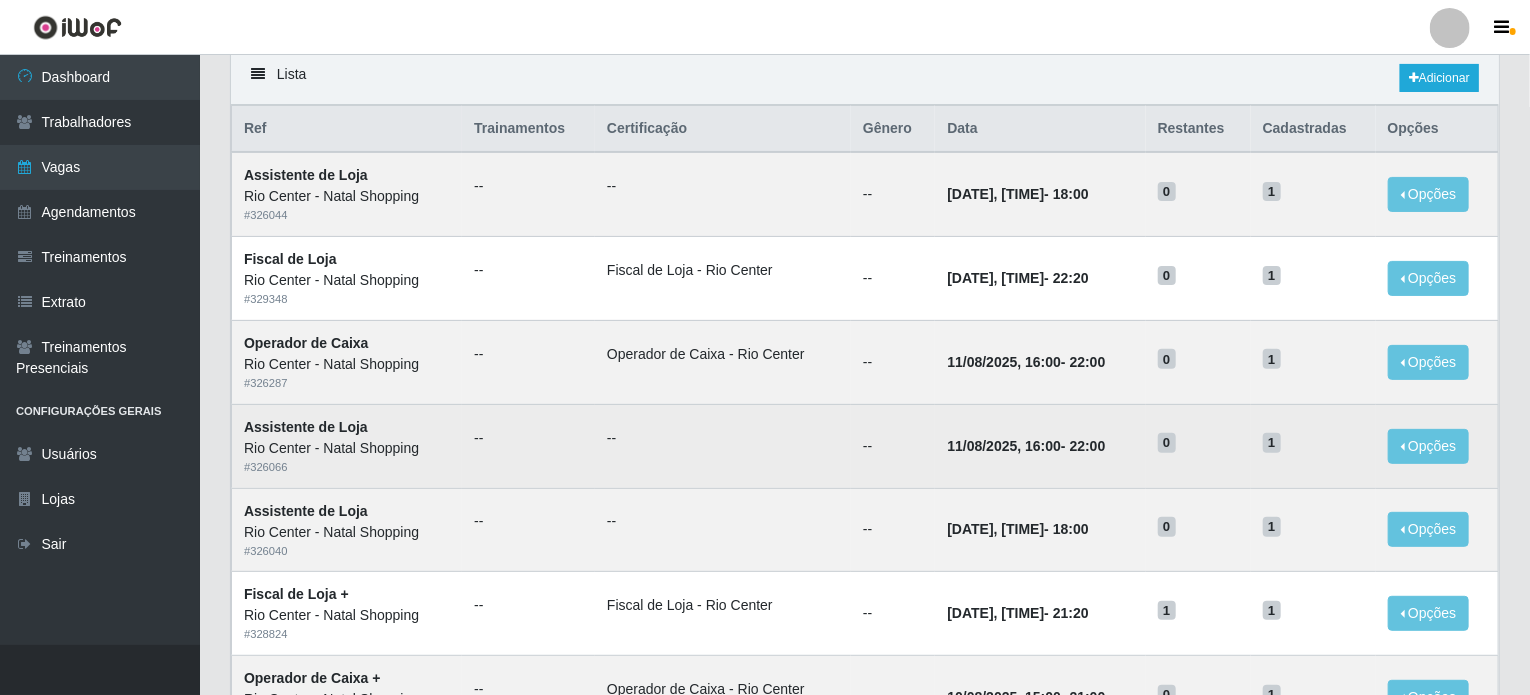 scroll, scrollTop: 93, scrollLeft: 0, axis: vertical 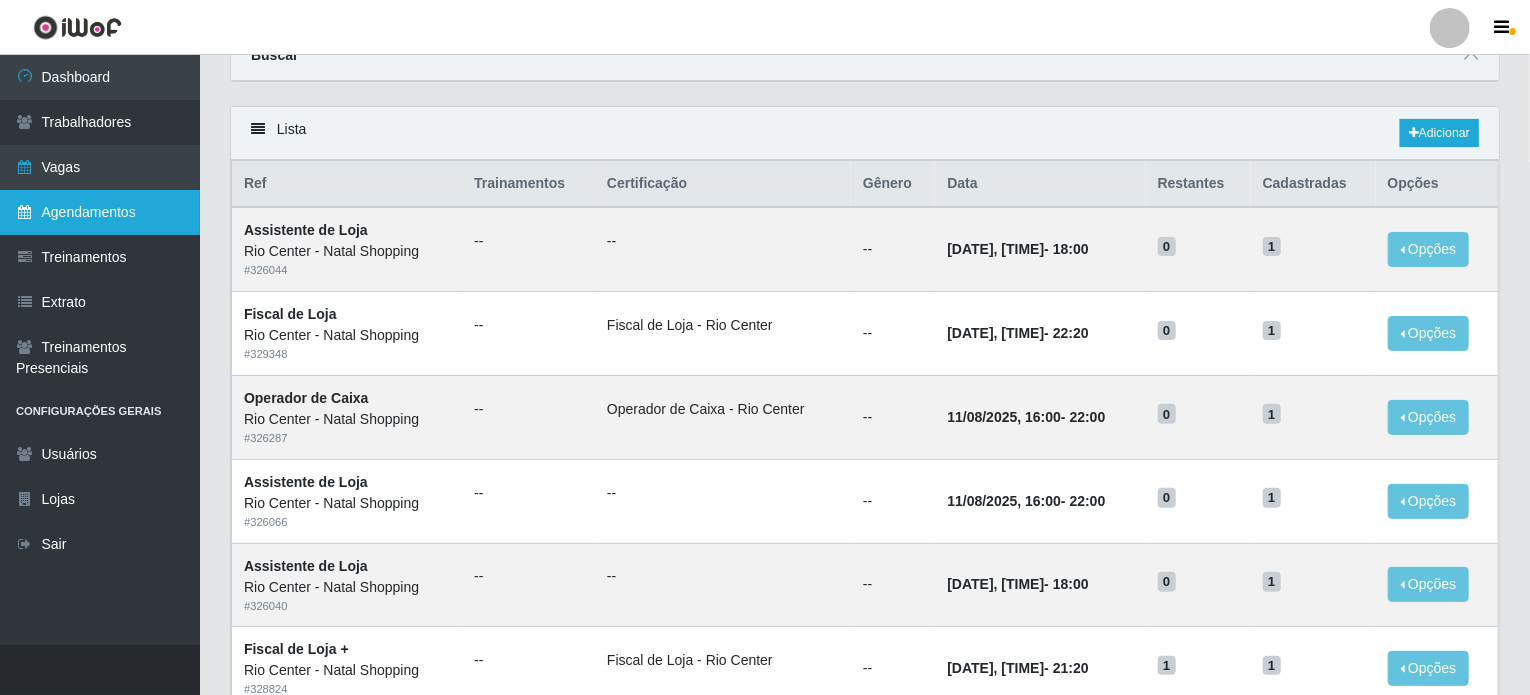 click on "Agendamentos" at bounding box center (100, 212) 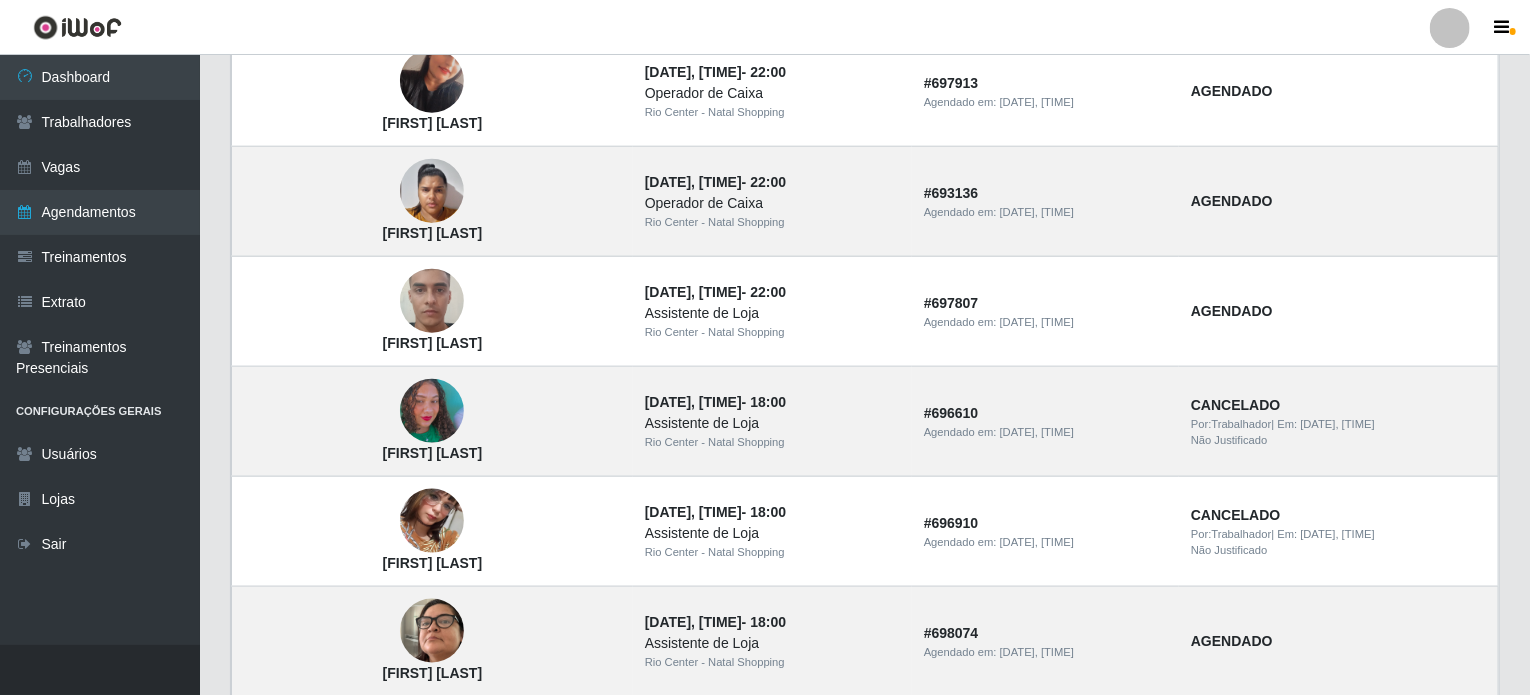 scroll, scrollTop: 1386, scrollLeft: 0, axis: vertical 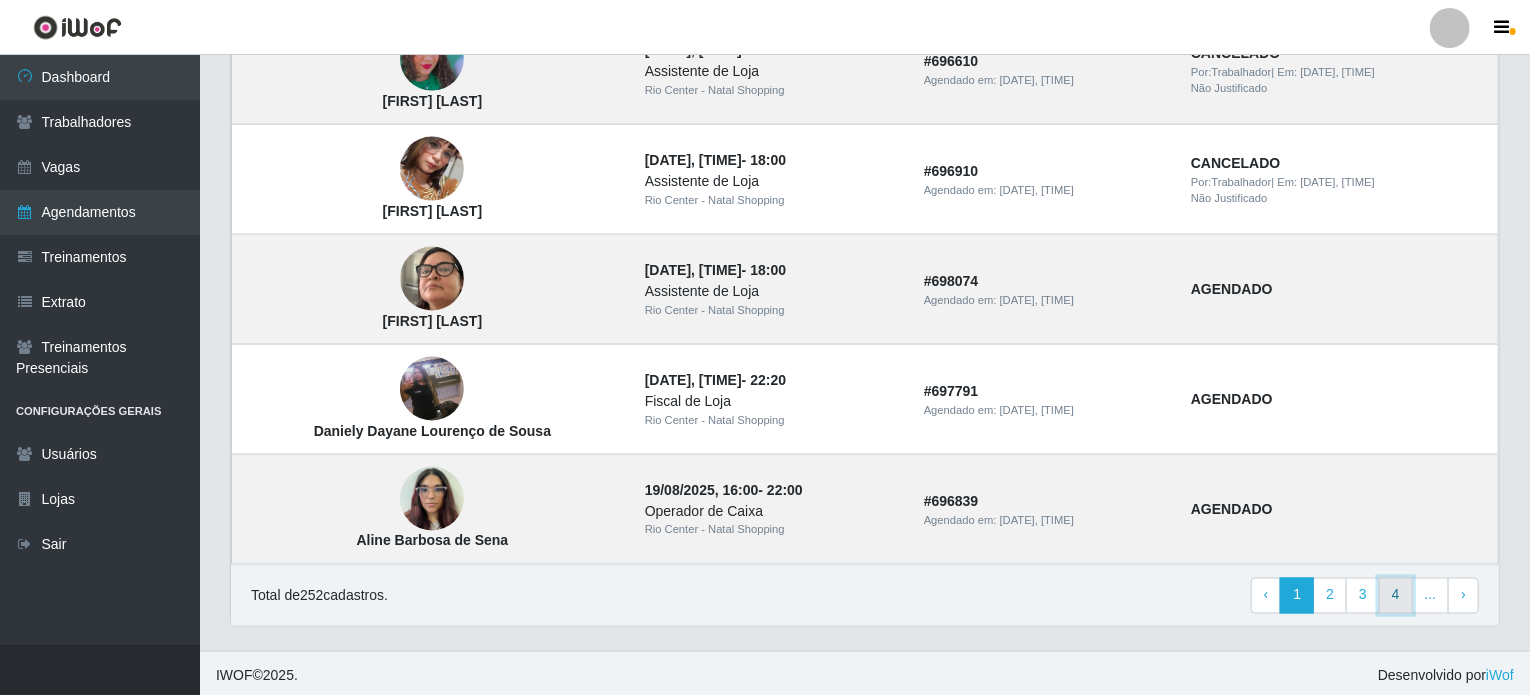 click on "4" at bounding box center (1396, 596) 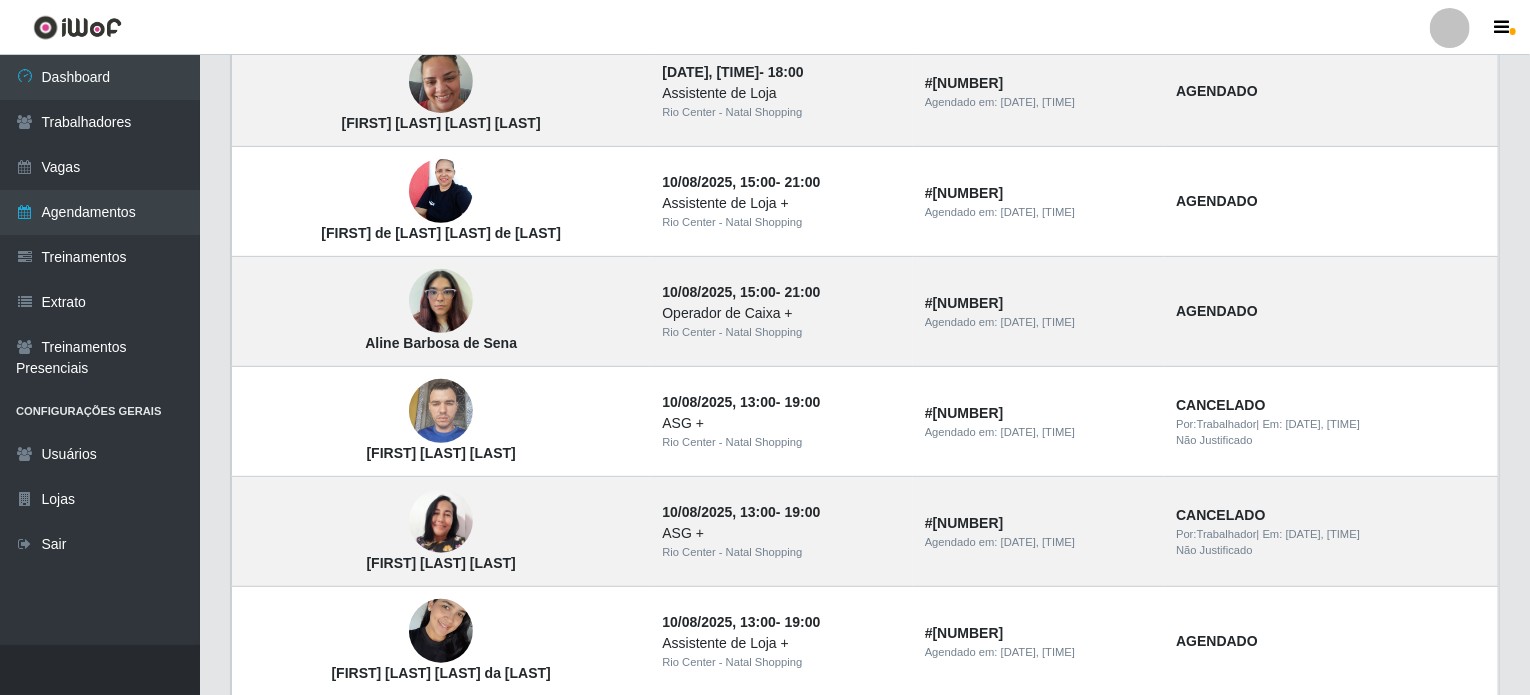 scroll, scrollTop: 300, scrollLeft: 0, axis: vertical 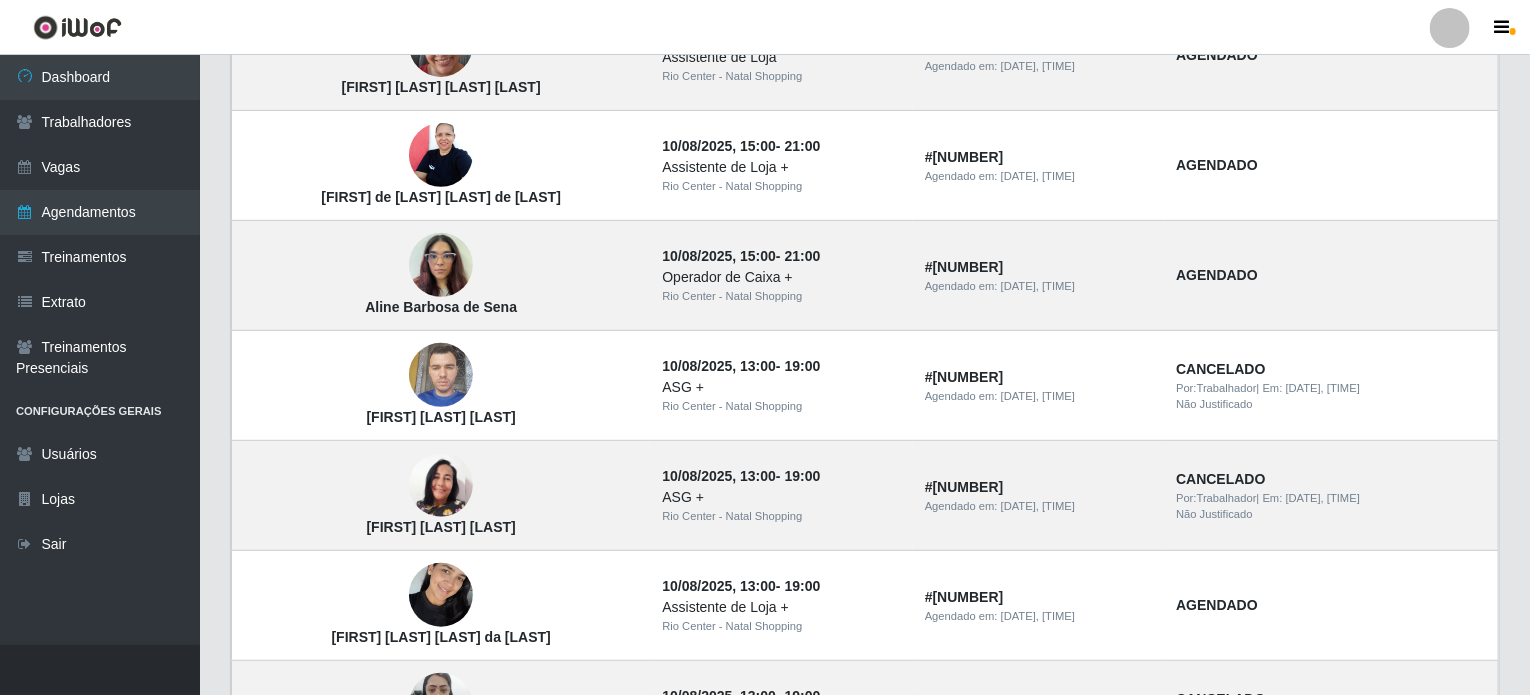 click on "Lista Exportar PDF Excel Solicitação Agendamento Status [FIRST] [LAST] [LAST] [DATE], [TIME] - [TIME] Assistente de Loja [BUSINESS_NAME] - [CITY] Shopping # [NUMBER] Agendado em: [DATE], [TIME] AGENDADO [FIRST] de [LAST] [LAST] de [LAST] [DATE], [TIME] - [TIME] Assistente de Loja + [BUSINESS_NAME] - [CITY] Shopping # [NUMBER] Agendado em: [DATE], [TIME] AGENDADO [FIRST] [LAST] de [LAST] [DATE], [TIME] - [TIME] Operador de Caixa + [BUSINESS_NAME] - [CITY] Shopping # [NUMBER] Agendado em: [DATE], [TIME] AGENDADO [FIRST] [LAST] [LAST] [DATE], [TIME] - [TIME] ASG + [BUSINESS_NAME] - [CITY] Shopping # [NUMBER] Agendado em: [DATE], [TIME] CANCELADO Por: Trabalhador | Em: [DATE], [TIME] Não Justificado [FIRST] [LAST] [LAST] [DATE], [TIME] - [TIME] ASG + [BUSINESS_NAME] - [CITY] Shopping # [NUMBER] Agendado em: [DATE], [TIME] CANCELADO Por: Trabalhador | Em: [DATE], [TIME] Não Justificado [FIRST] [LAST] [LAST] [LAST] [DATE], [TIME] - [TIME] Assistente de Loja + # [NUMBER]" at bounding box center [865, 818] 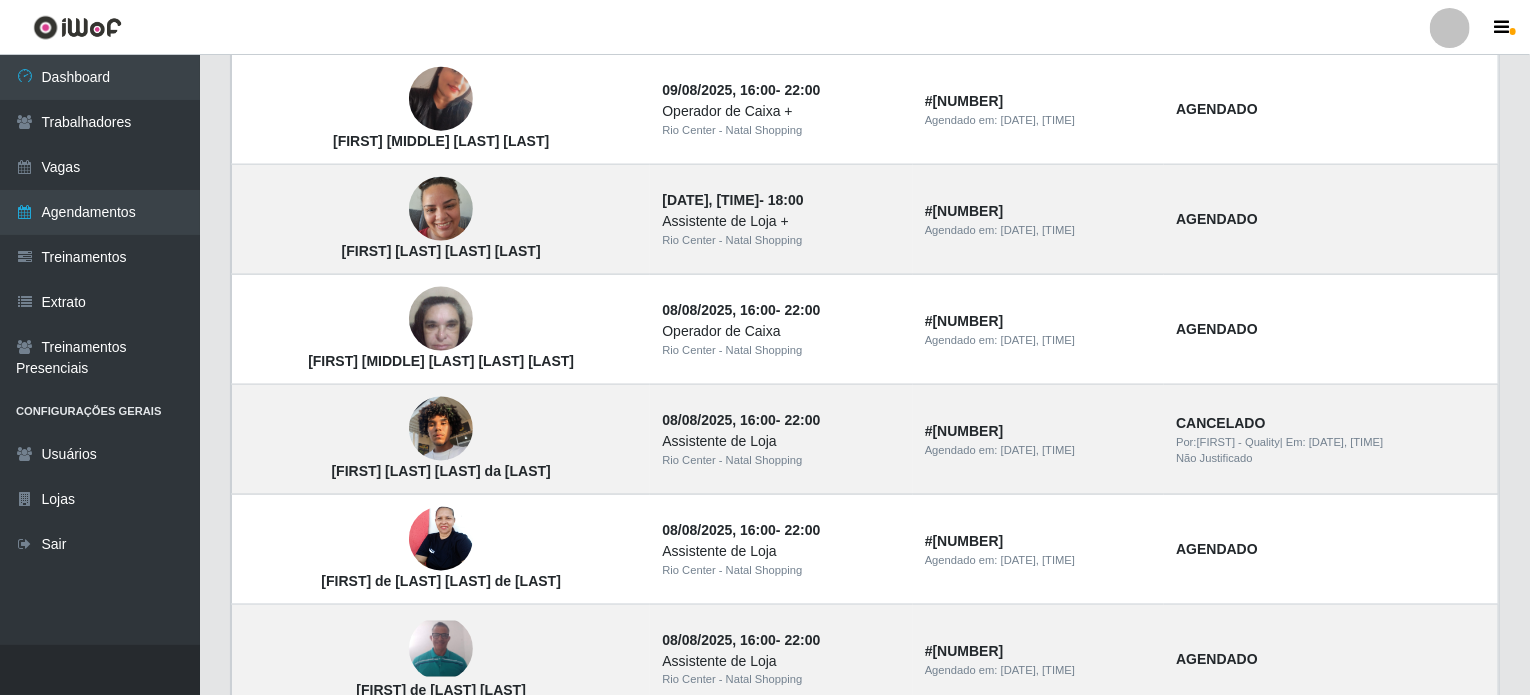 scroll, scrollTop: 1386, scrollLeft: 0, axis: vertical 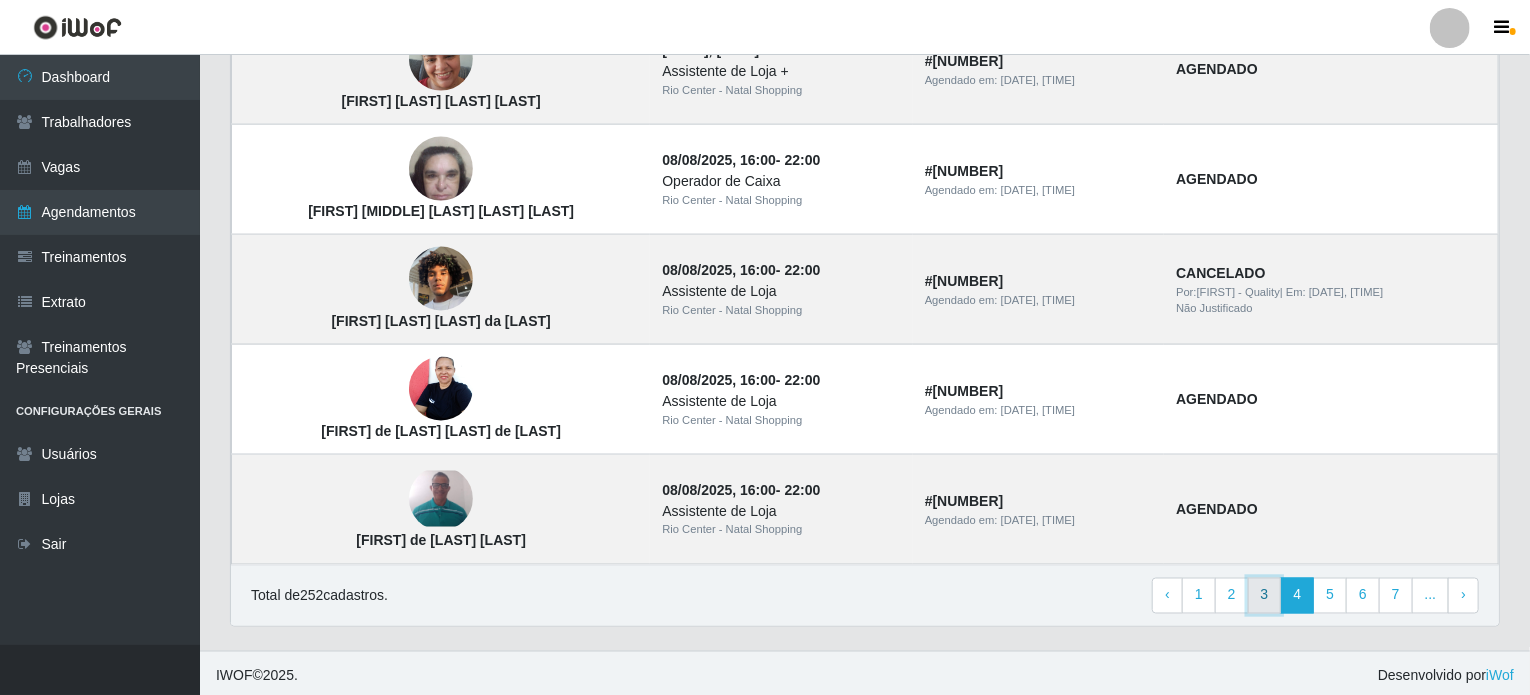 click on "3" at bounding box center [1265, 596] 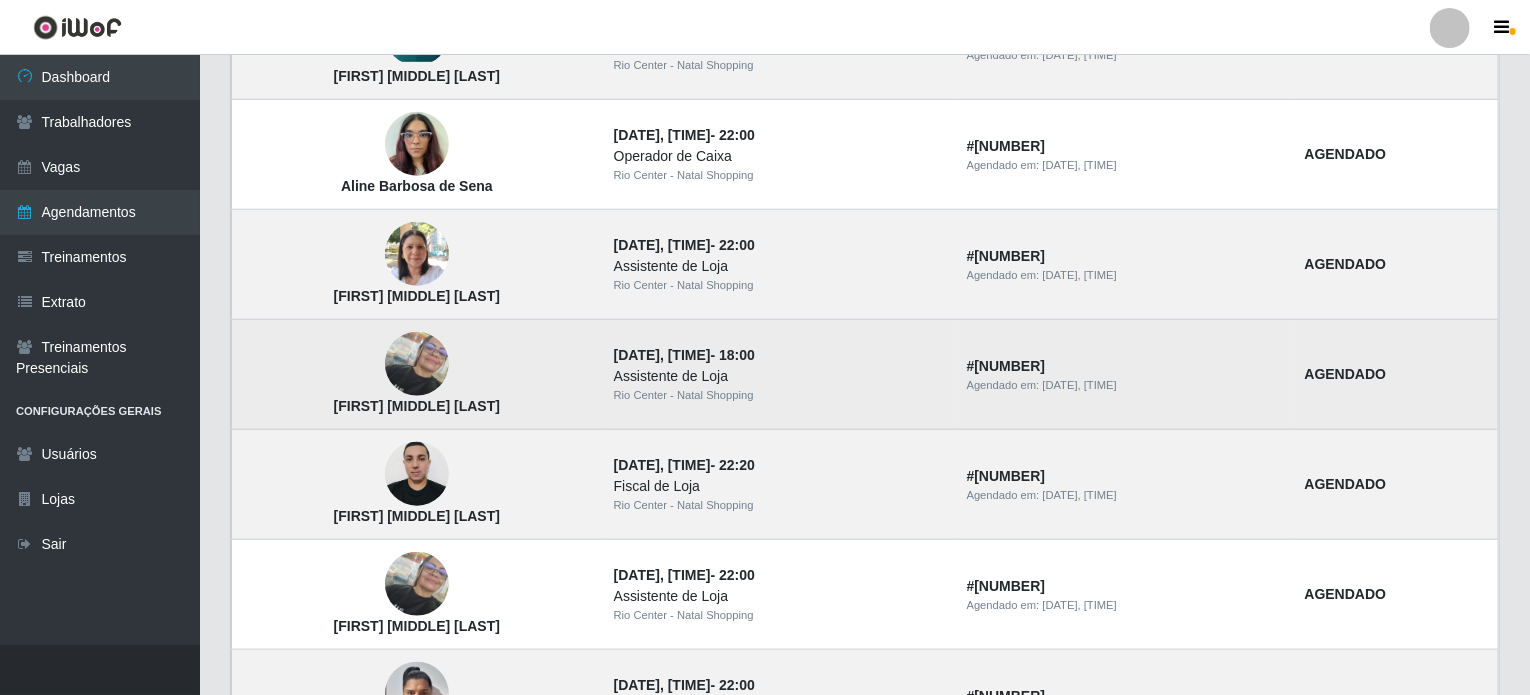 scroll, scrollTop: 800, scrollLeft: 0, axis: vertical 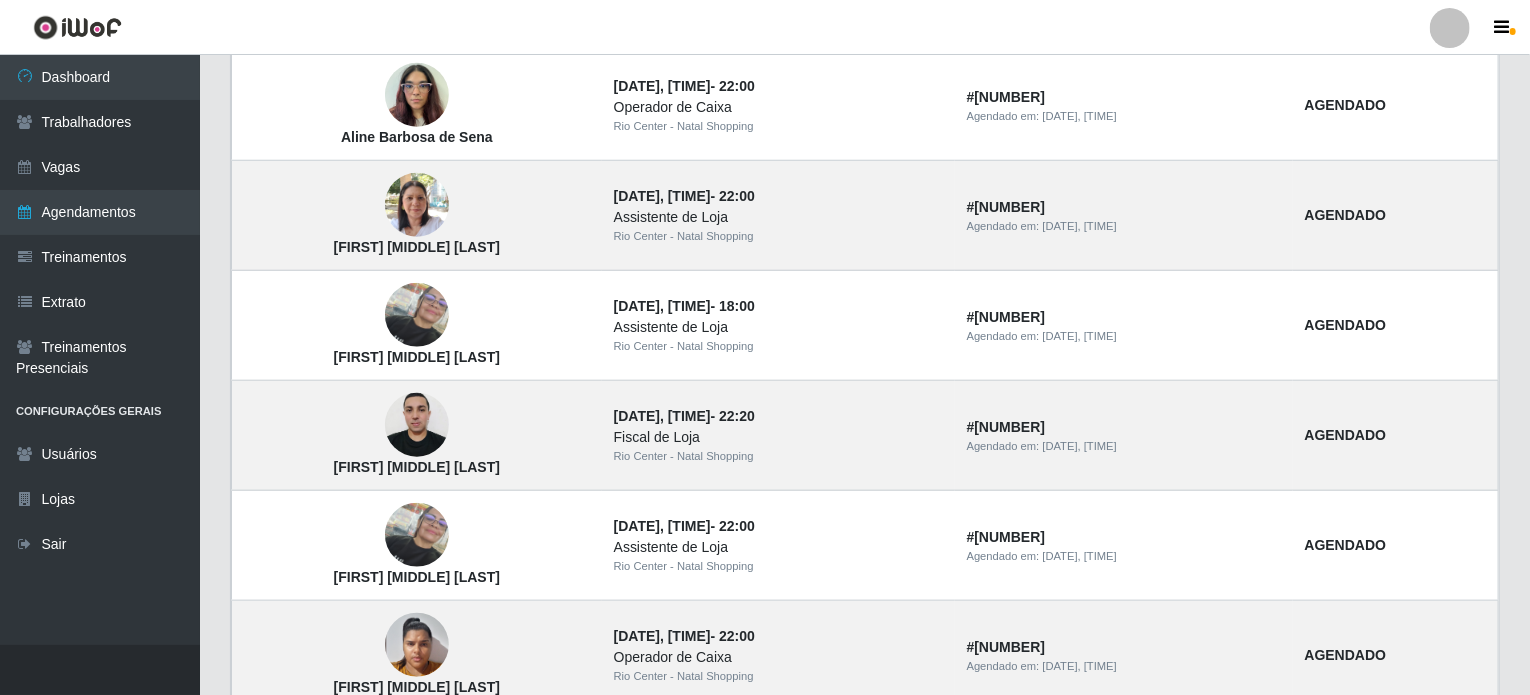 click on "Carregando...  Buscar Início em Término em Status [Selecione...] AGENDADO AGUARDANDO LIBERAR EM ANDAMENTO EM REVISÃO FINALIZADO CANCELADO FALTA Loja [Selecione...] Rio Center - Lagoa Nova Rio Center - Natal Shopping Função Selecione uma loja primeiro...  Confirmar   Lista  Exportar PDF Excel Solicitação Agendamento Status Adriana Silva Marques de Oliveira 15/08/2025, 12:00  -   18:00 Assistente de Loja Rio Center - Natal Shopping # 692112 Agendado em:   31/07/2025, 09:00 AGENDADO Estefânia da costa Silva  14/08/2025, 16:00  -   22:00 Assistente de Loja Rio Center - Natal Shopping # 690959 Agendado em:   30/07/2025, 13:04 AGENDADO elayne Cristina Ferreira de oliveira santos  14/08/2025, 16:00  -   22:00 Operador de Caixa Rio Center - Natal Shopping # 691078 Agendado em:   30/07/2025, 14:31 AGENDADO Déborah kethellen de Medeiros Rodrigues  14/08/2025, 12:00  -   18:00 Assistente de Loja Rio Center - Natal Shopping # 690682 Agendado em:   30/07/2025, 09:00 AGENDADO Wellington de Jesus Campos  -   22:20" at bounding box center (865, 281) 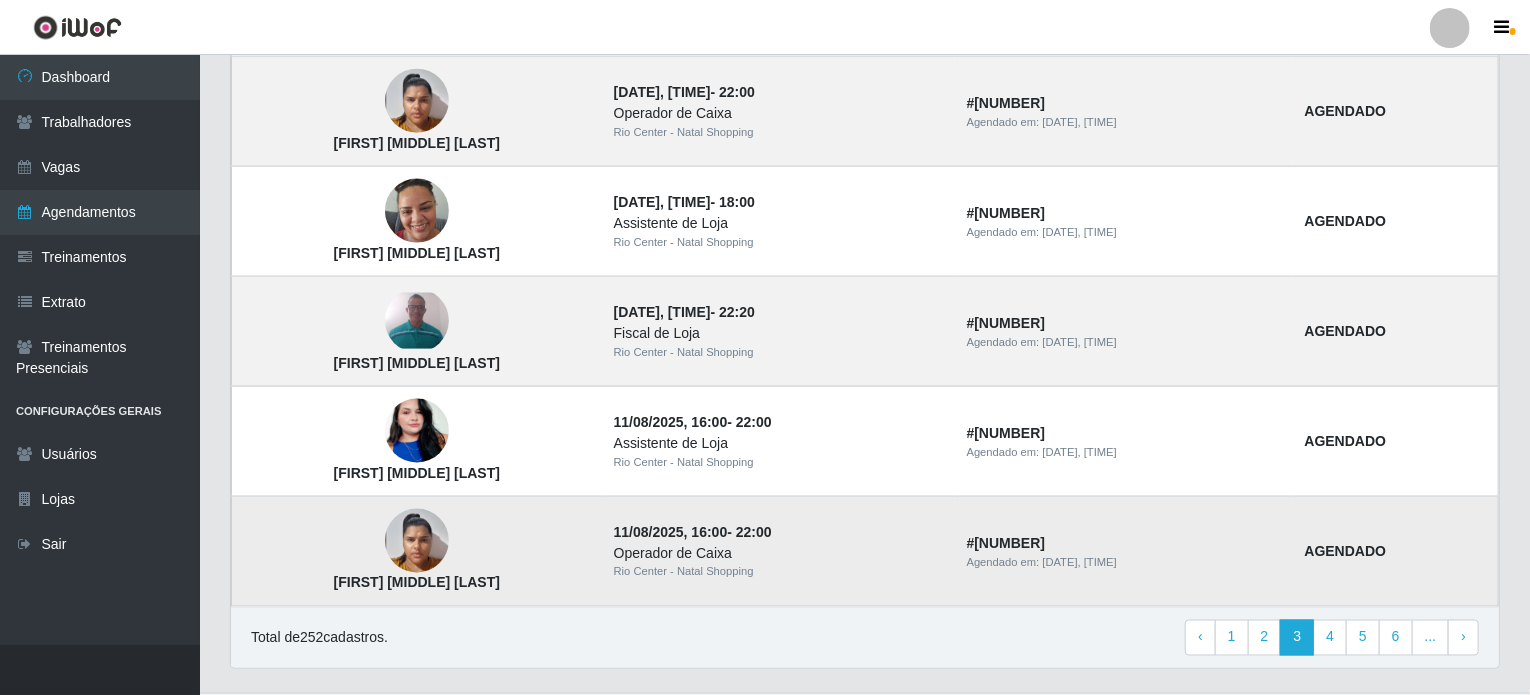 scroll, scrollTop: 1386, scrollLeft: 0, axis: vertical 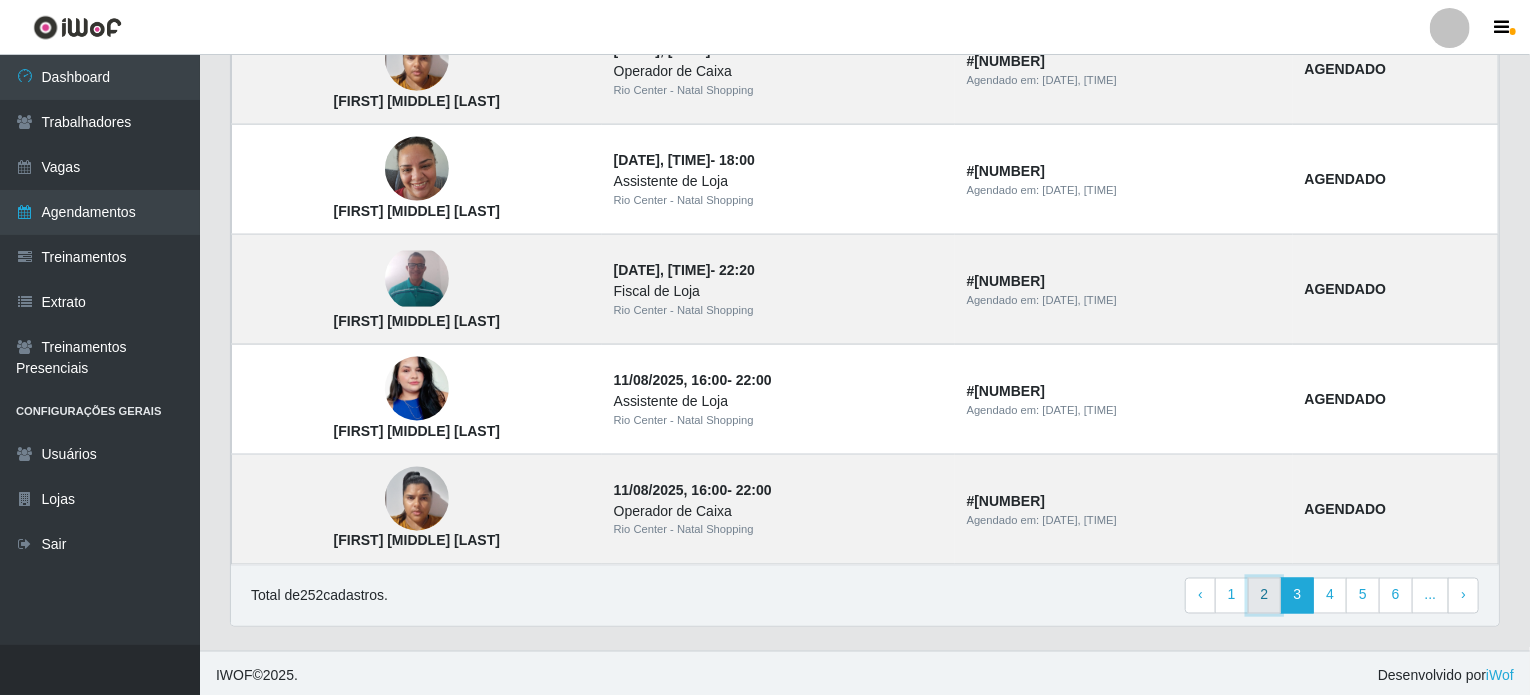 click on "2" at bounding box center [1265, 596] 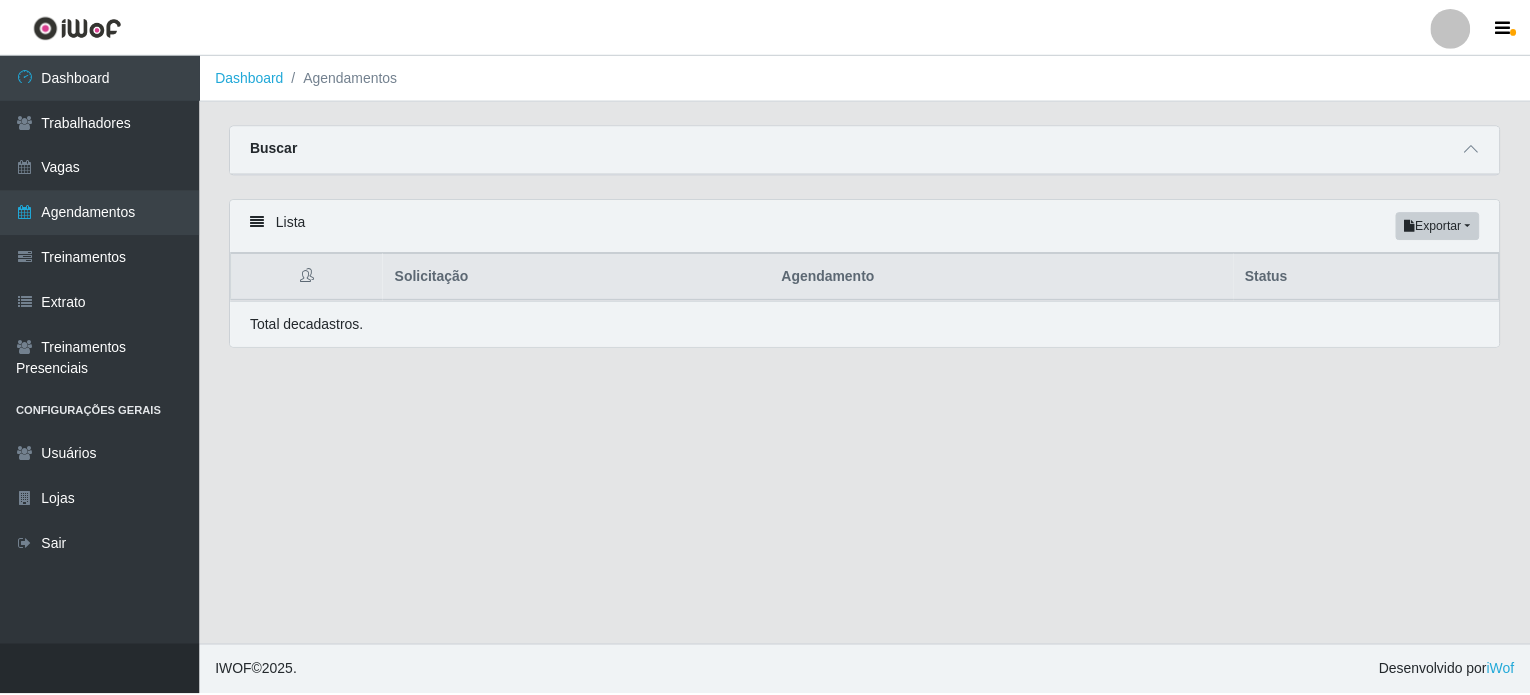 scroll, scrollTop: 0, scrollLeft: 0, axis: both 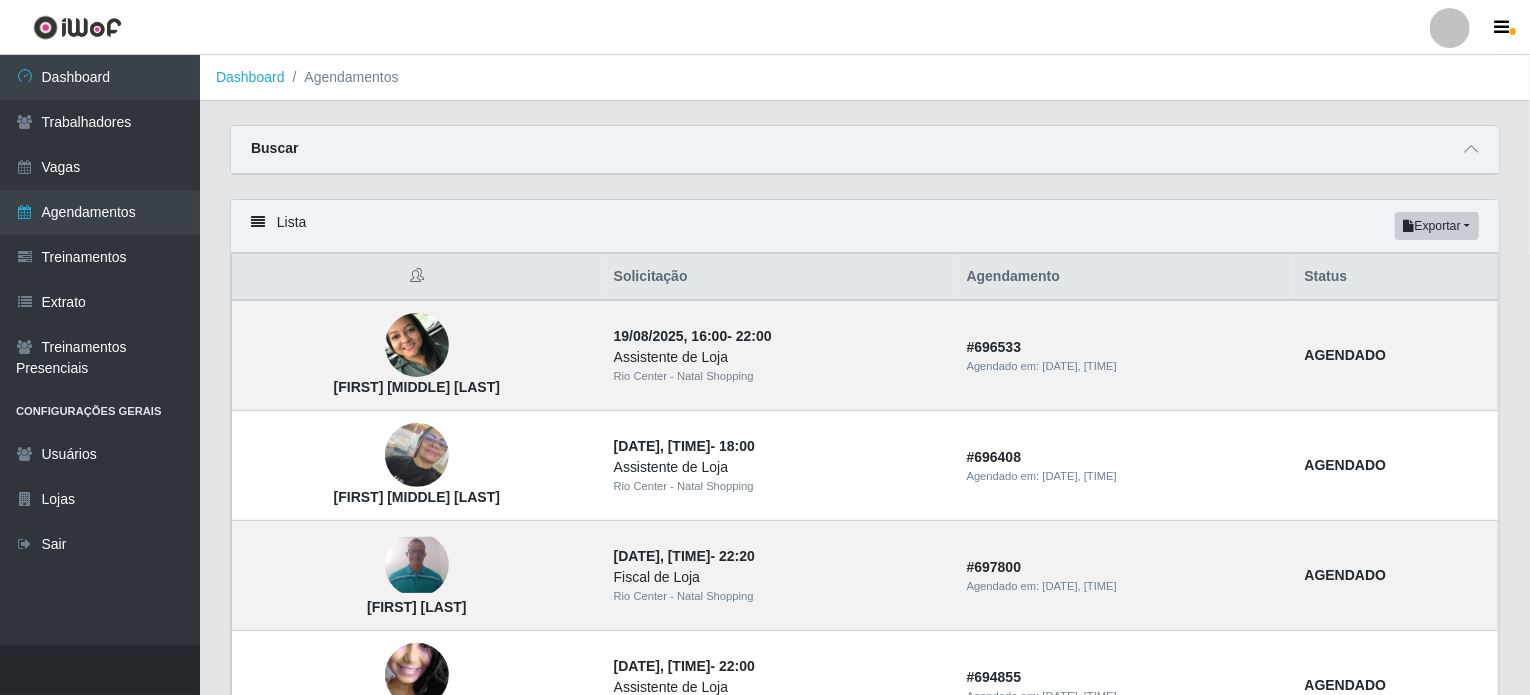 click on "Carregando...  Buscar Início em Término em Status [Selecione...] AGENDADO AGUARDANDO LIBERAR EM ANDAMENTO EM REVISÃO FINALIZADO CANCELADO FALTA Loja [Selecione...] [CITY] - [NEIGHBORHOOD] [CITY] - [NEIGHBORHOOD]Função Selecione uma loja primeiro...  Confirmar   Lista  Exportar PDF Excel Solicitação Agendamento Status [FIRST] [MIDDLE] [LAST] [DATE], [TIME]  -   [TIME] Assistente de Loja [CITY] - [NEIGHBORHOOD] # 696533 Agendado em:   [DATE], [TIME] AGENDADO [FIRST] [MIDDLE] [LAST] [DATE], [TIME]  -   [TIME] Assistente de Loja [CITY] - [NEIGHBORHOOD] # 696408 Agendado em:   [DATE], [TIME] AGENDADO [FIRST] [LAST] [DATE], [TIME]  -   [TIME] Fiscal de Loja [CITY] - [NEIGHBORHOOD] # 697800 Agendado em:   [DATE], [TIME] AGENDADO [FIRST] [MIDDLE] [LAST]  [DATE], [TIME]  -   [TIME] Assistente de Loja [CITY] - [NEIGHBORHOOD] # 694855 Agendado em:   [DATE], [TIME] AGENDADO [FIRST] [MIDDLE] [LAST] [DATE], [TIME]  -   [TIME] # 696062" at bounding box center (865, 1081) 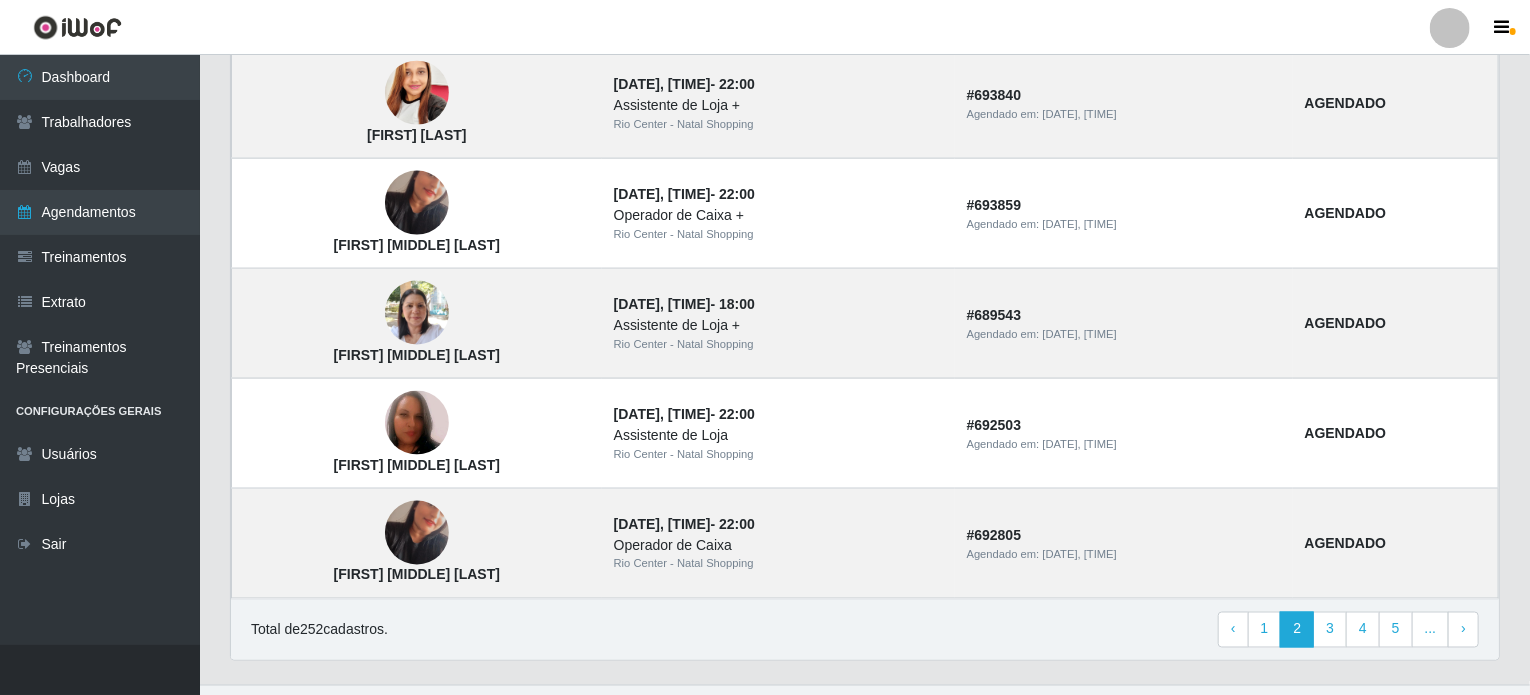 scroll, scrollTop: 1386, scrollLeft: 0, axis: vertical 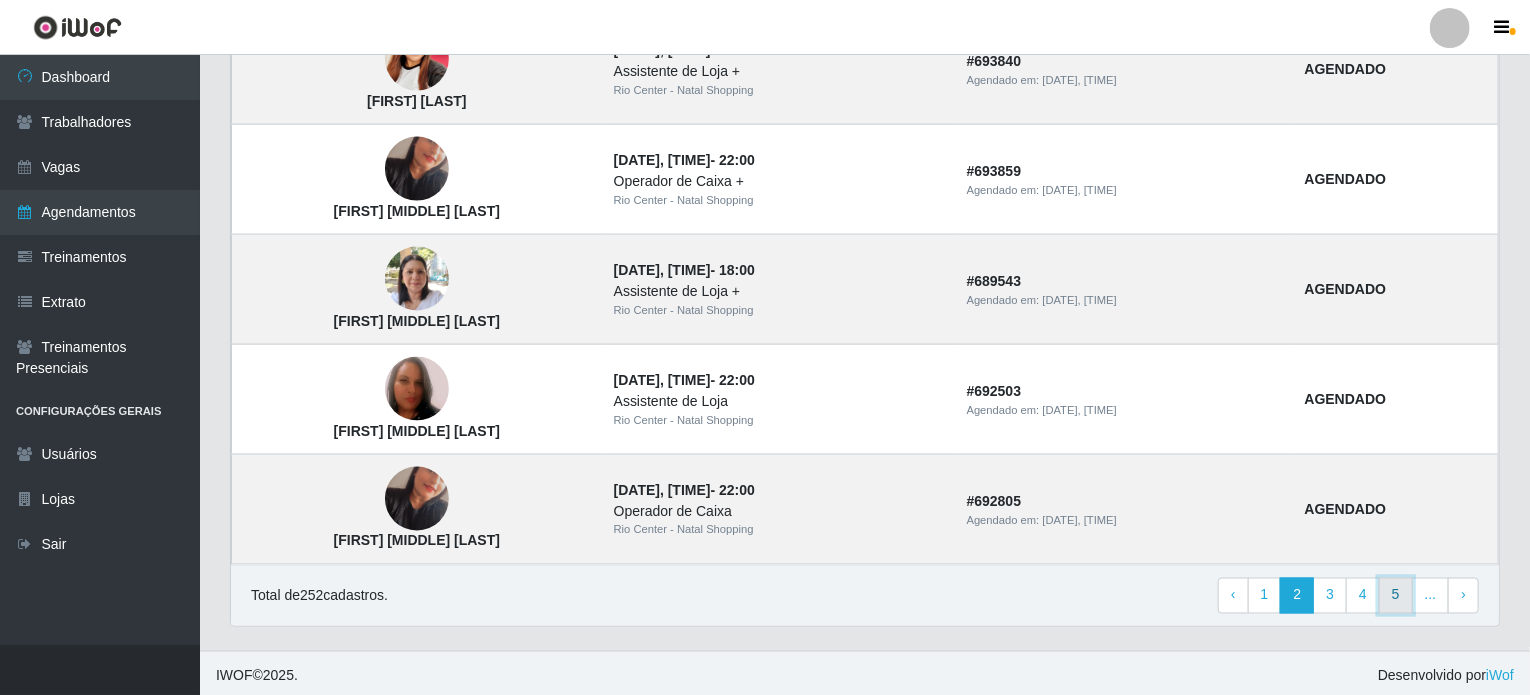 click on "5" at bounding box center [1396, 596] 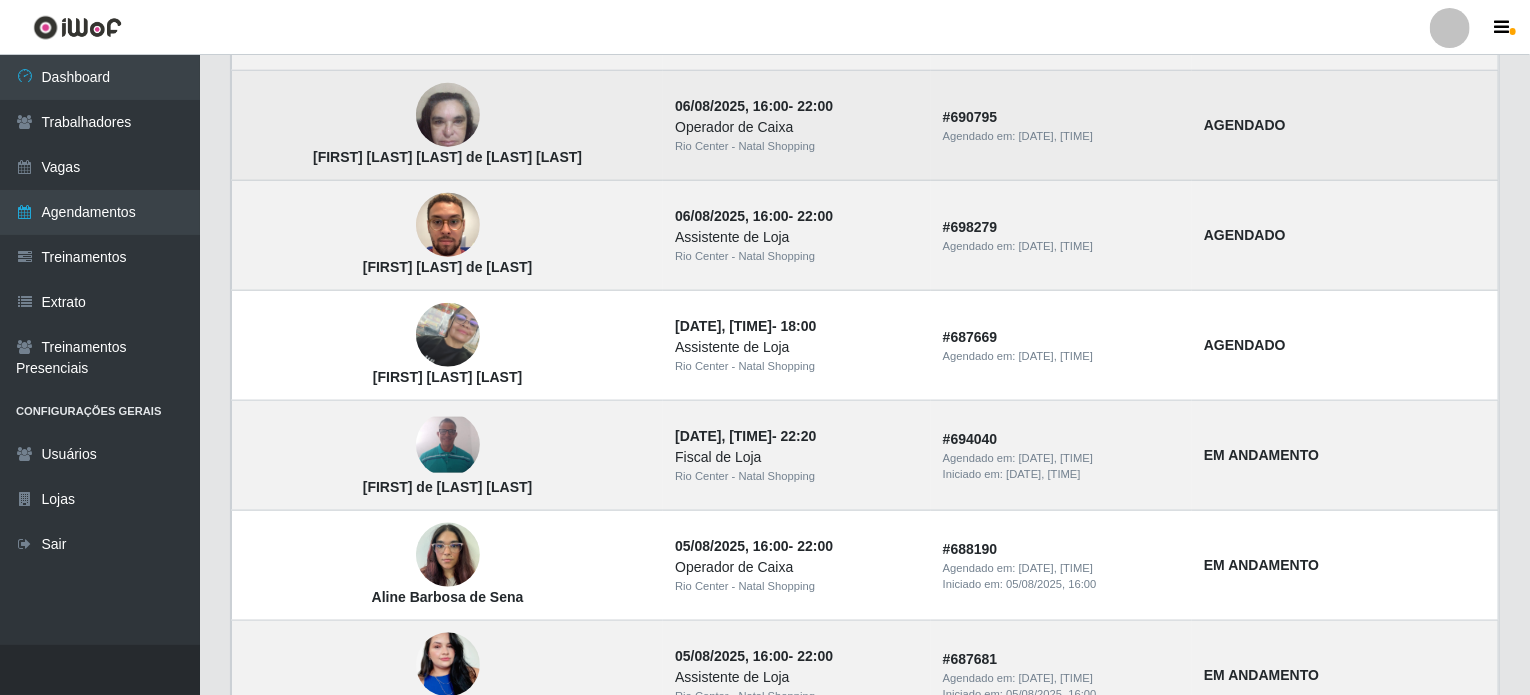 scroll, scrollTop: 1100, scrollLeft: 0, axis: vertical 